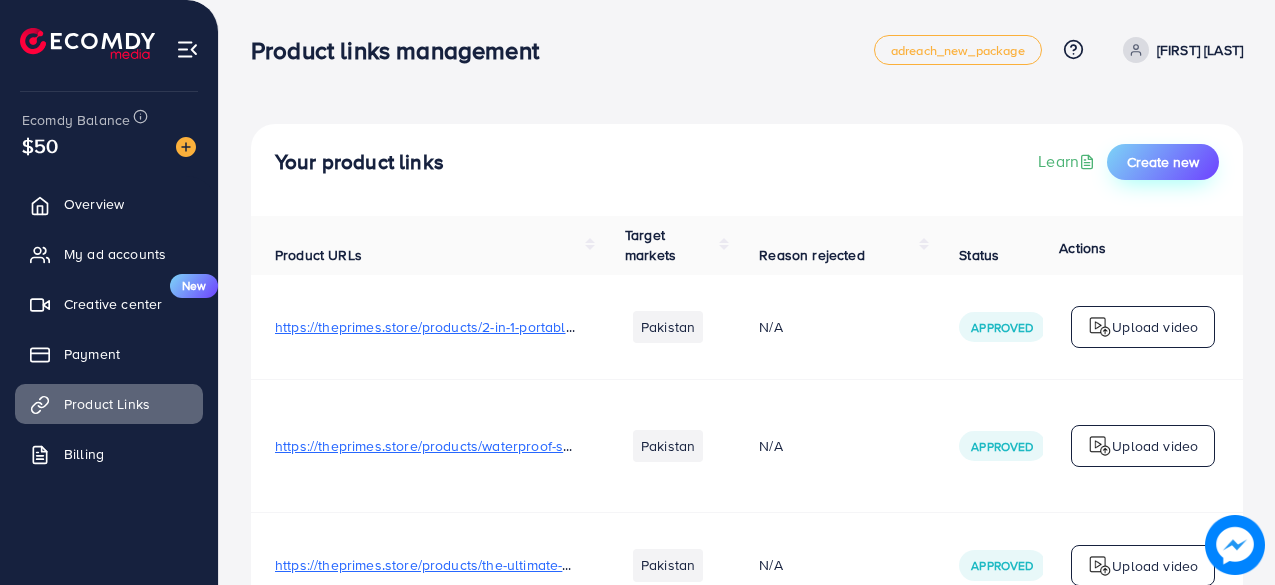 scroll, scrollTop: 0, scrollLeft: 0, axis: both 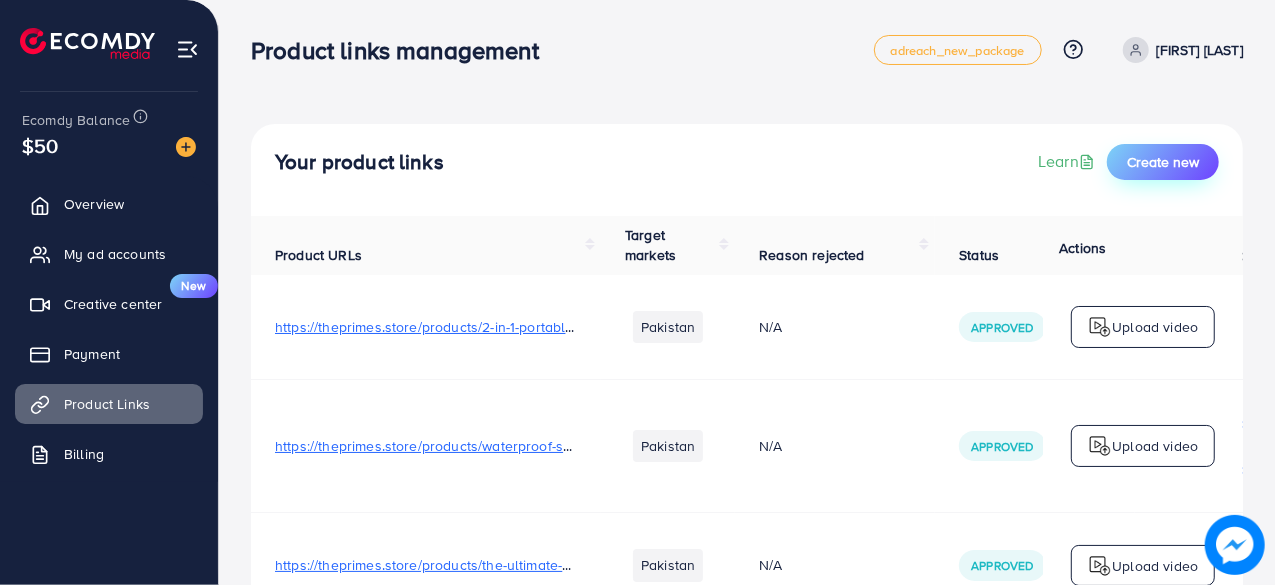 click on "Create new" at bounding box center (1163, 162) 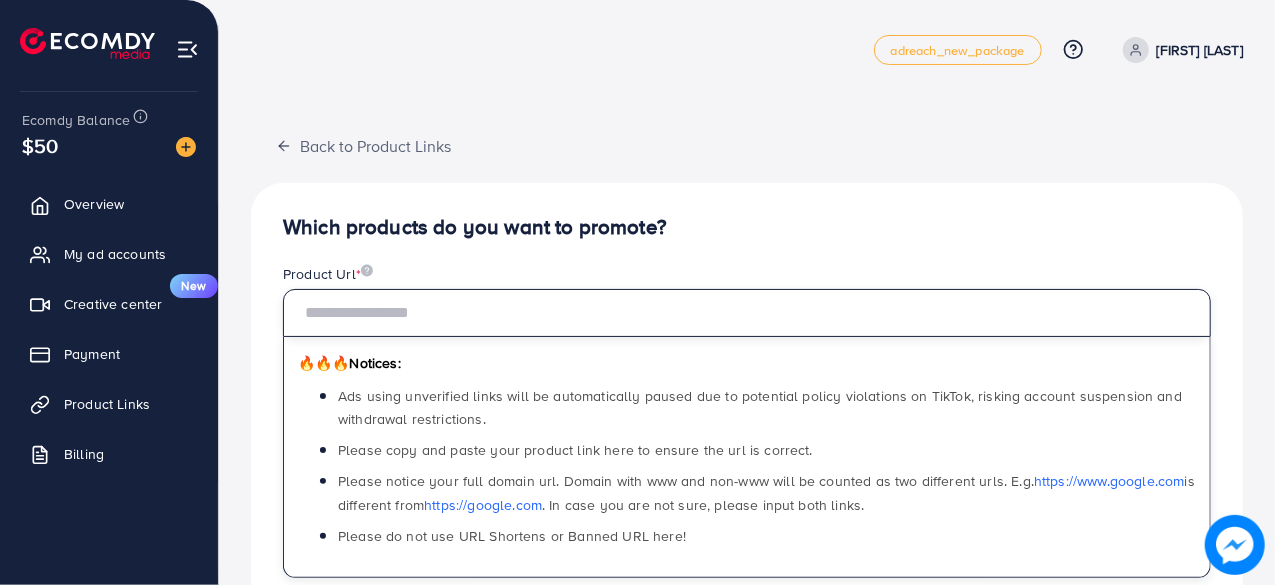 click at bounding box center (747, 313) 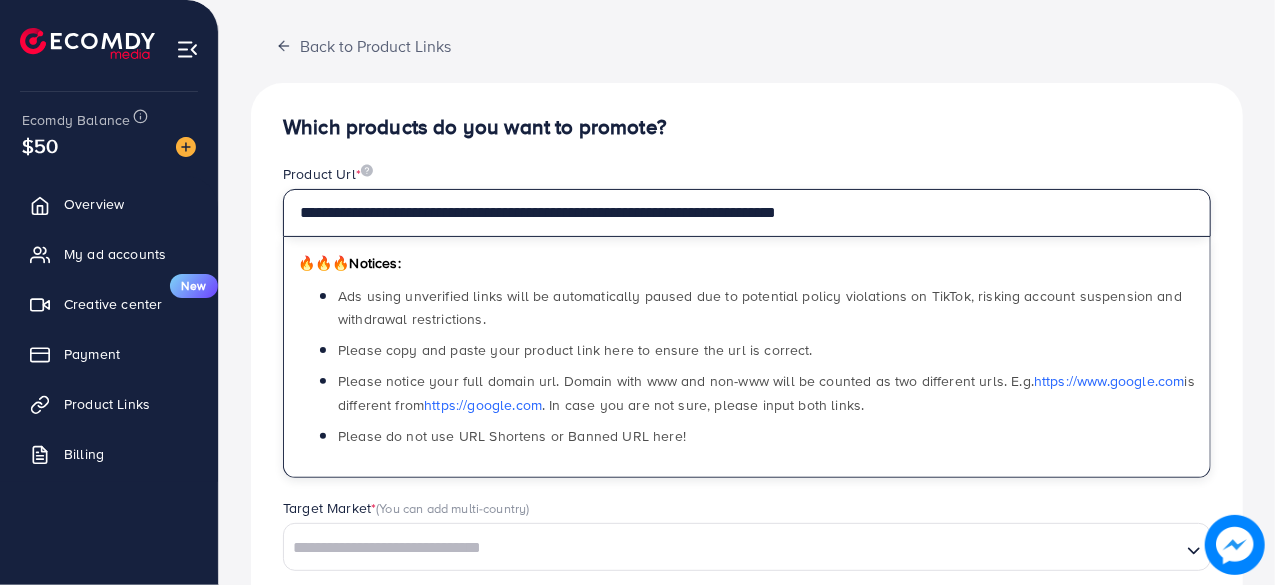 click on "**********" at bounding box center (747, 213) 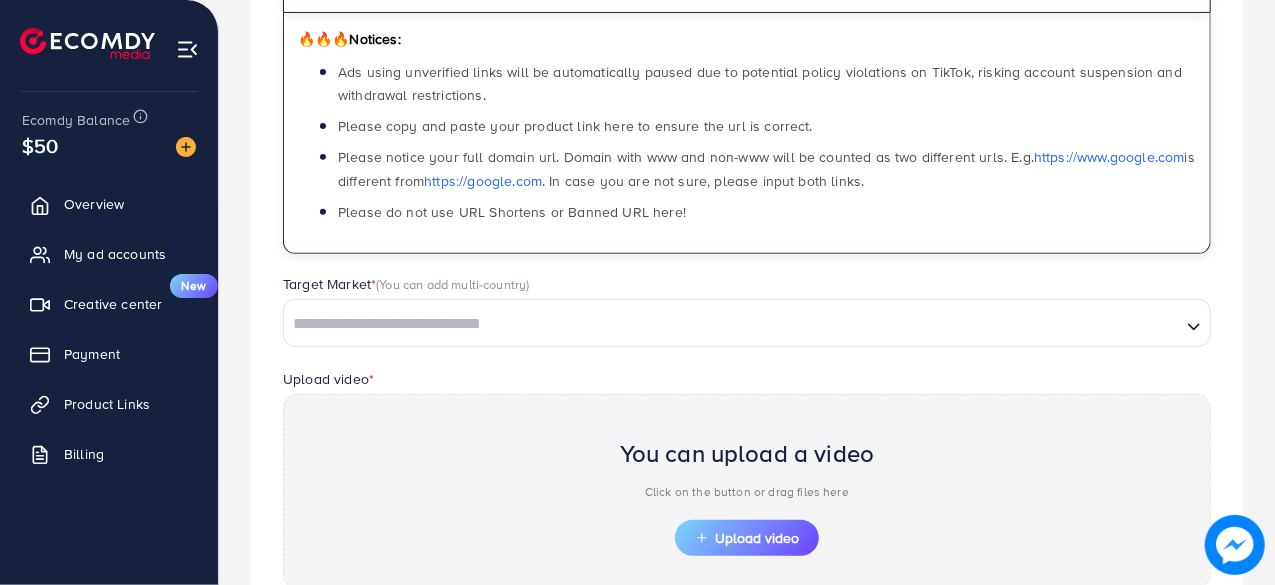 scroll, scrollTop: 400, scrollLeft: 0, axis: vertical 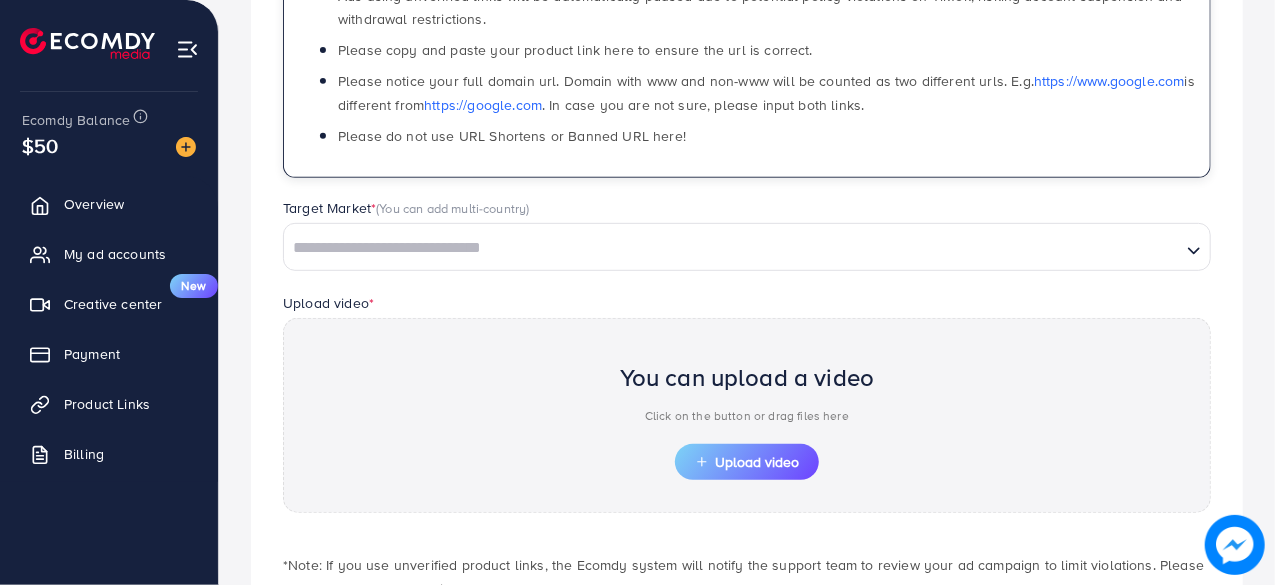 type on "**********" 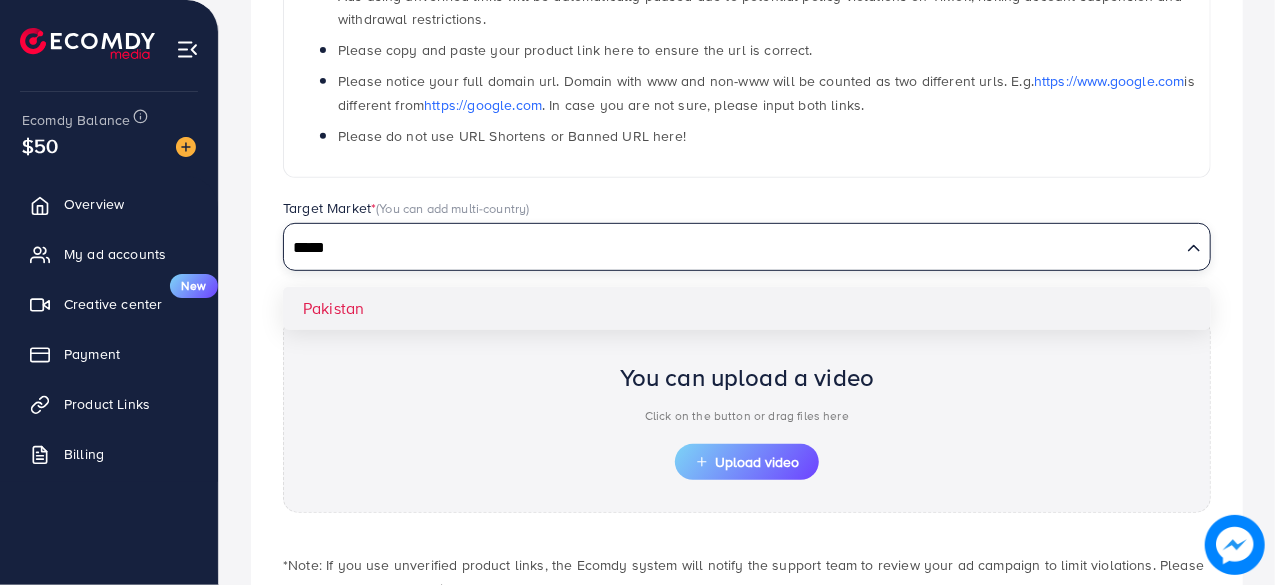 type on "*****" 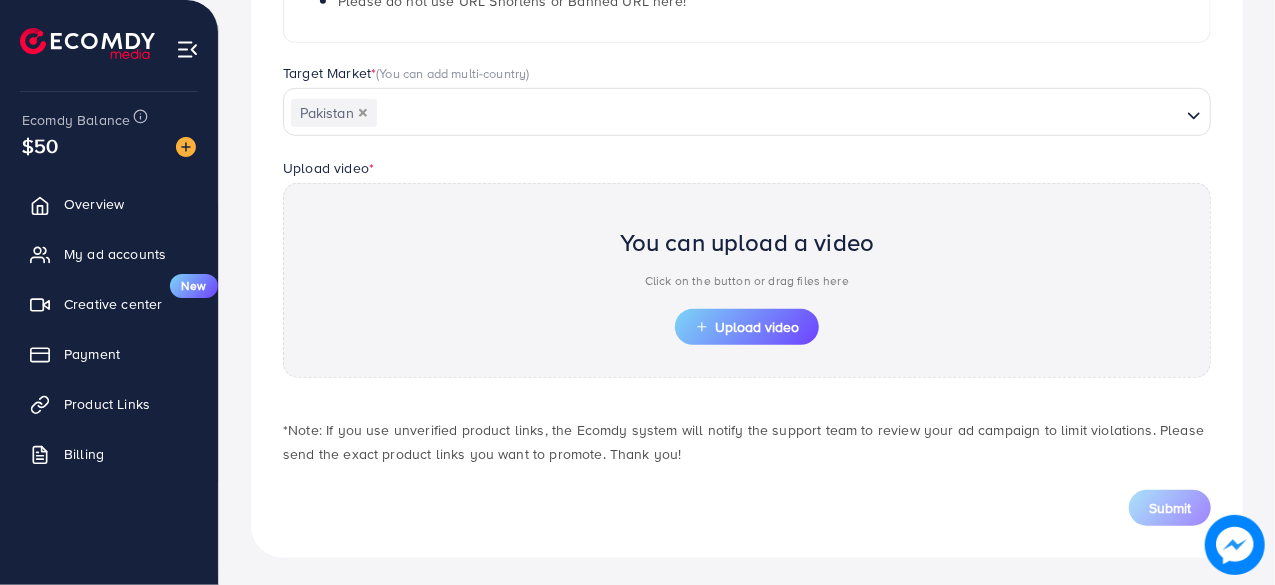 scroll, scrollTop: 536, scrollLeft: 0, axis: vertical 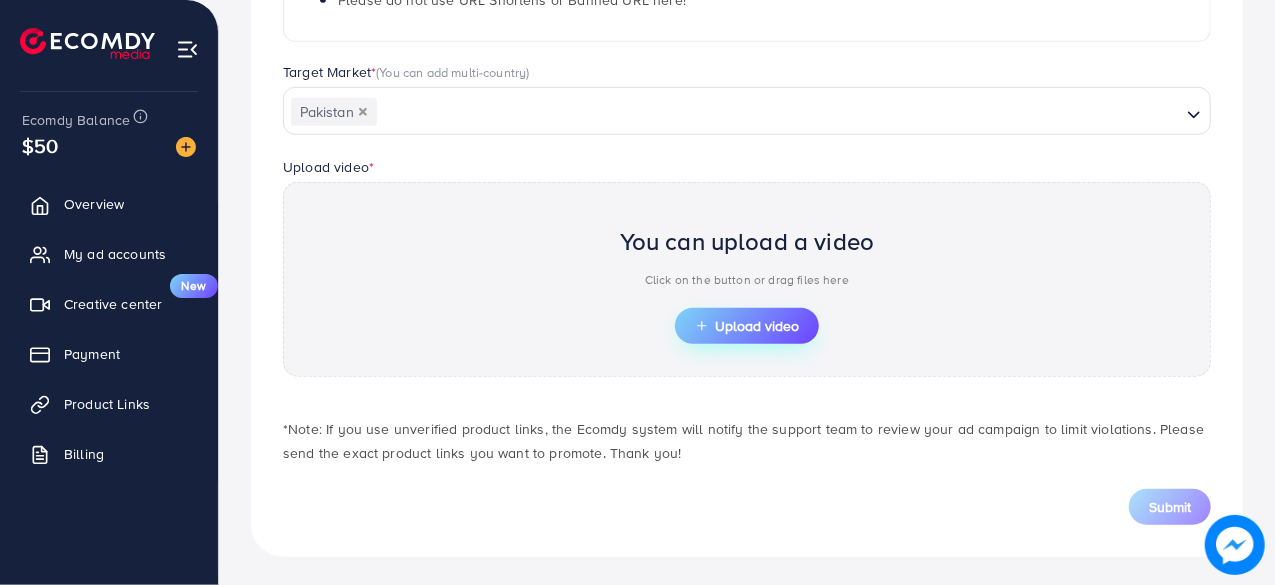 click on "Upload video" at bounding box center [747, 326] 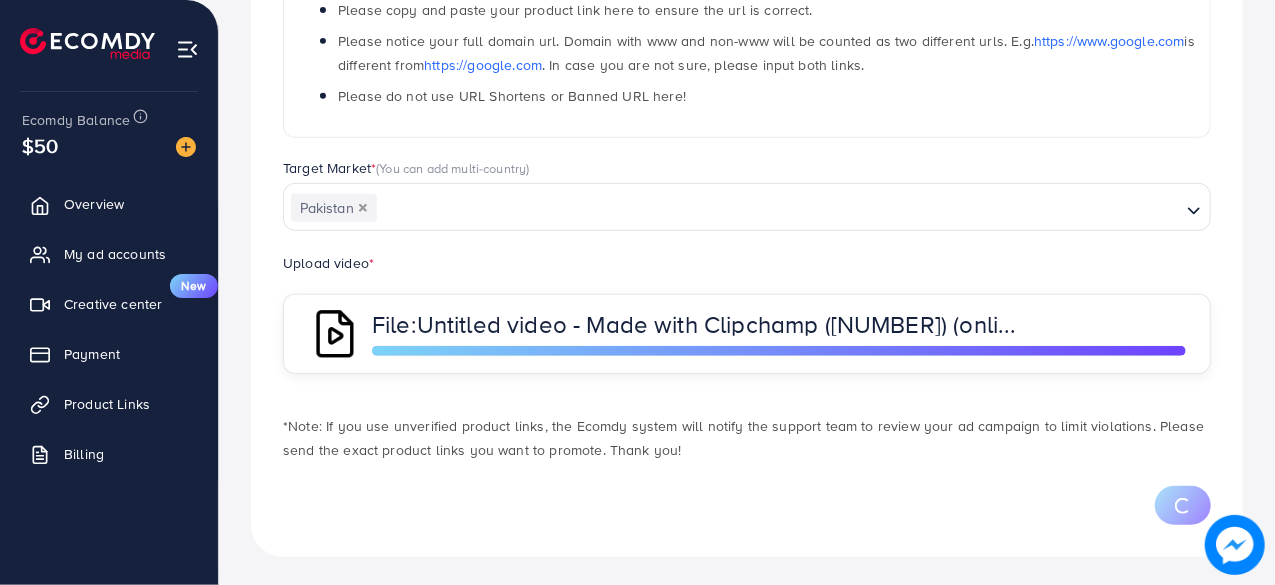 scroll, scrollTop: 536, scrollLeft: 0, axis: vertical 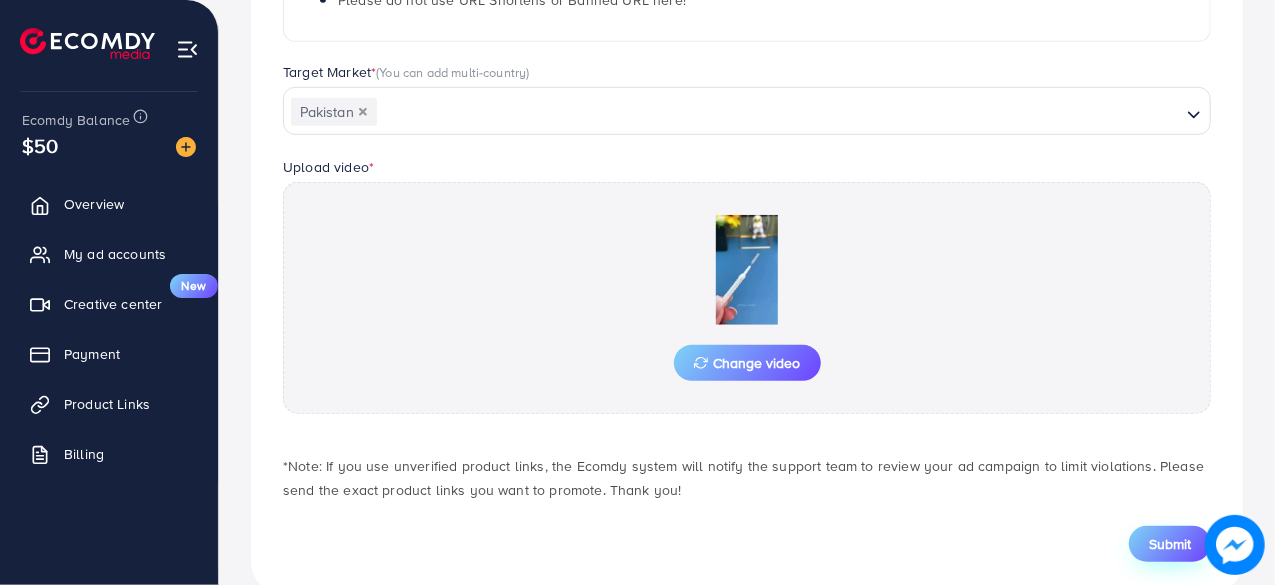click on "Submit" at bounding box center [1170, 544] 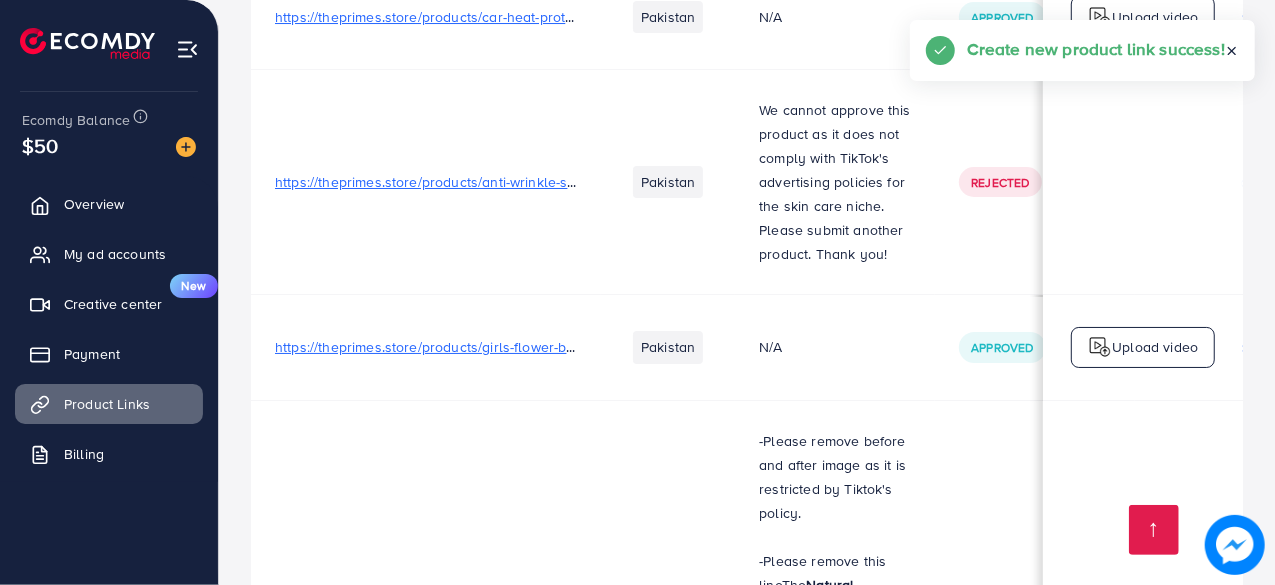scroll, scrollTop: 4100, scrollLeft: 0, axis: vertical 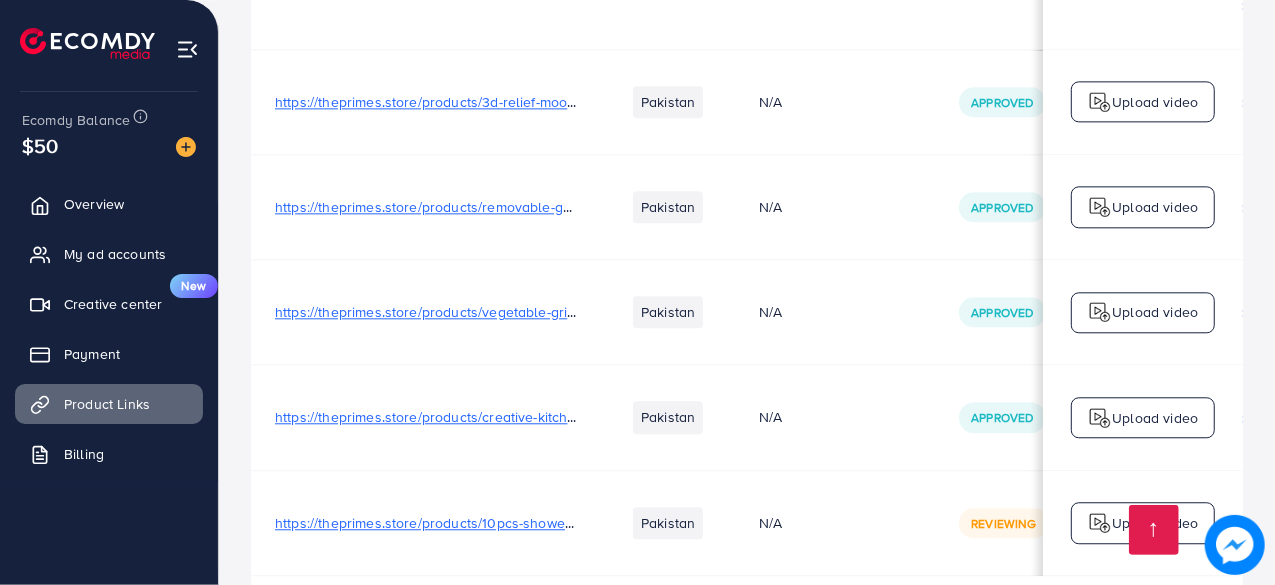 click on "Upload video" at bounding box center [1155, 523] 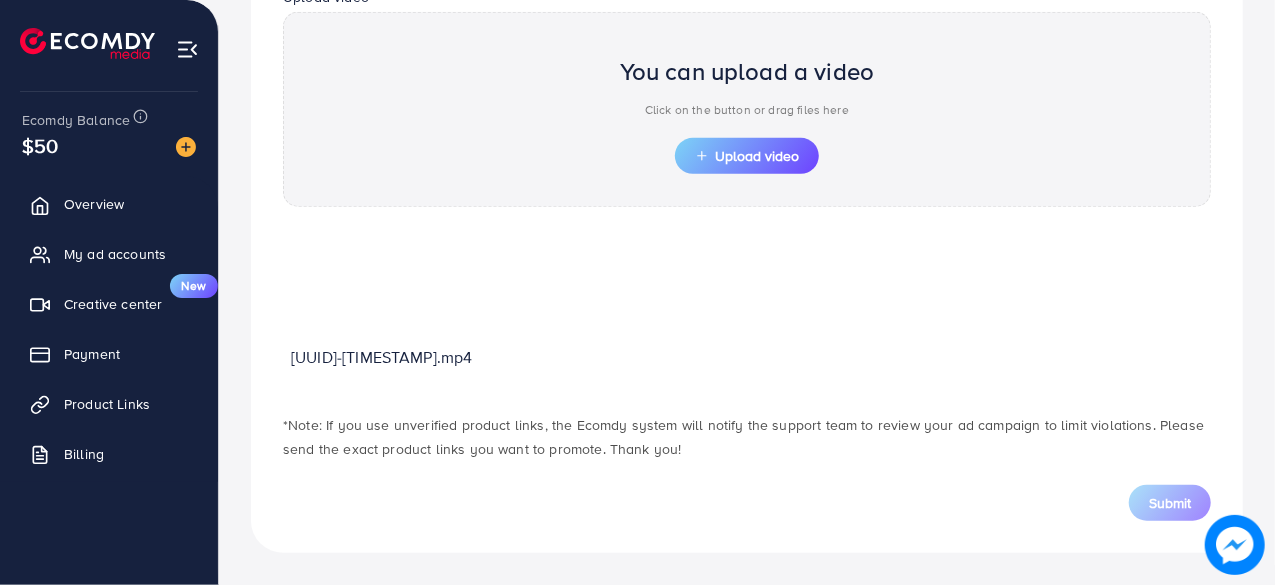 scroll, scrollTop: 716, scrollLeft: 0, axis: vertical 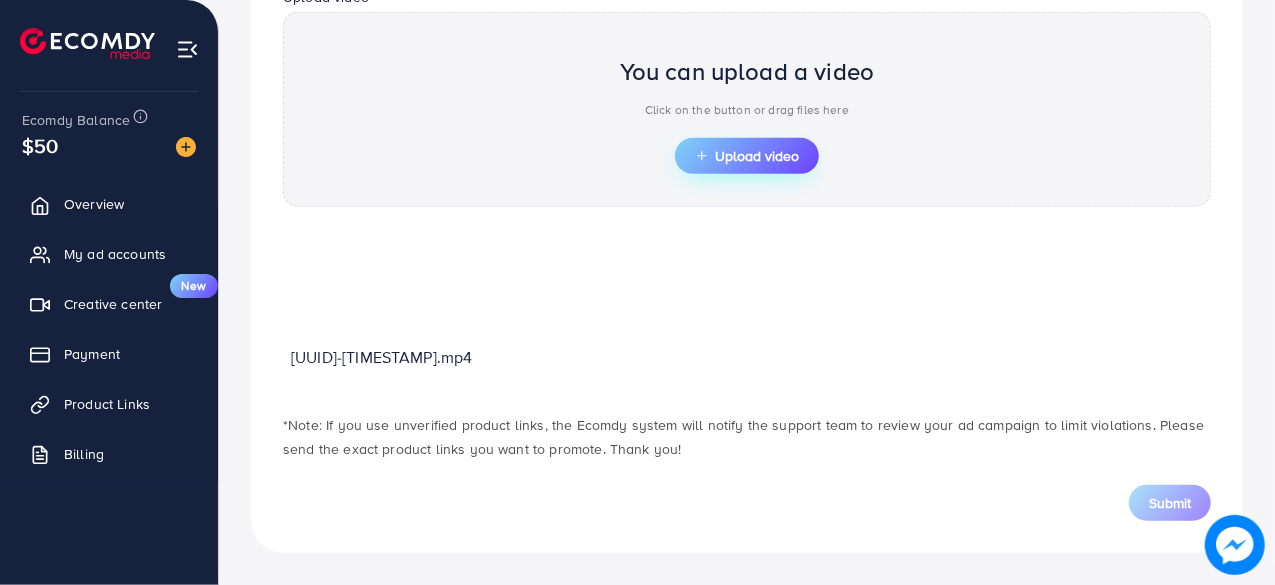click on "Upload video" at bounding box center (747, 156) 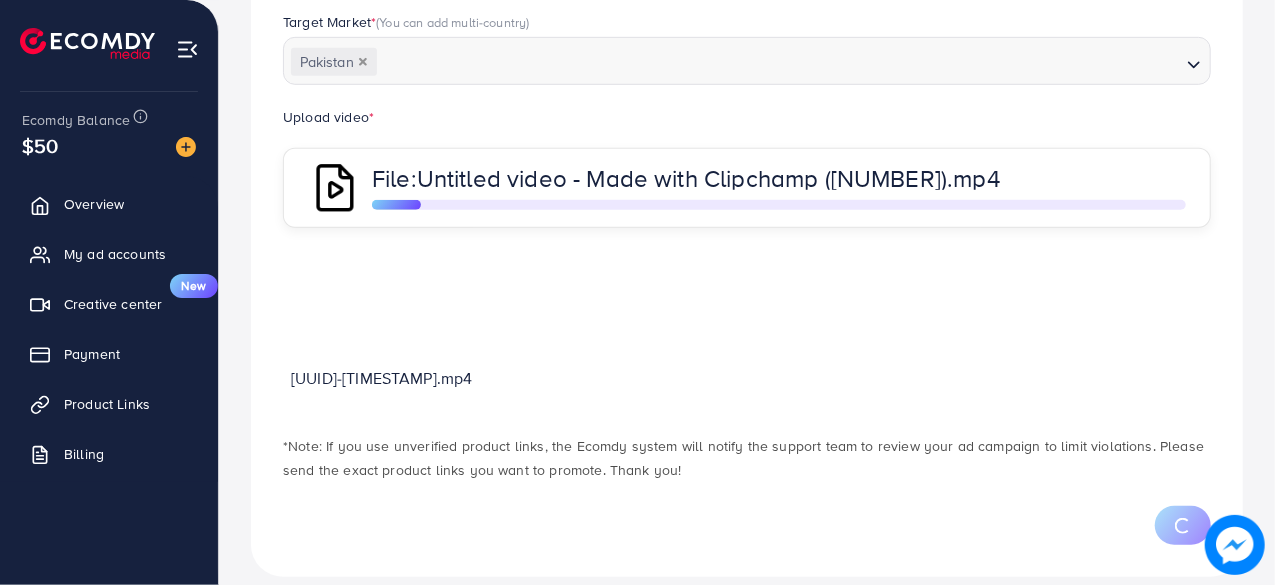 scroll, scrollTop: 554, scrollLeft: 0, axis: vertical 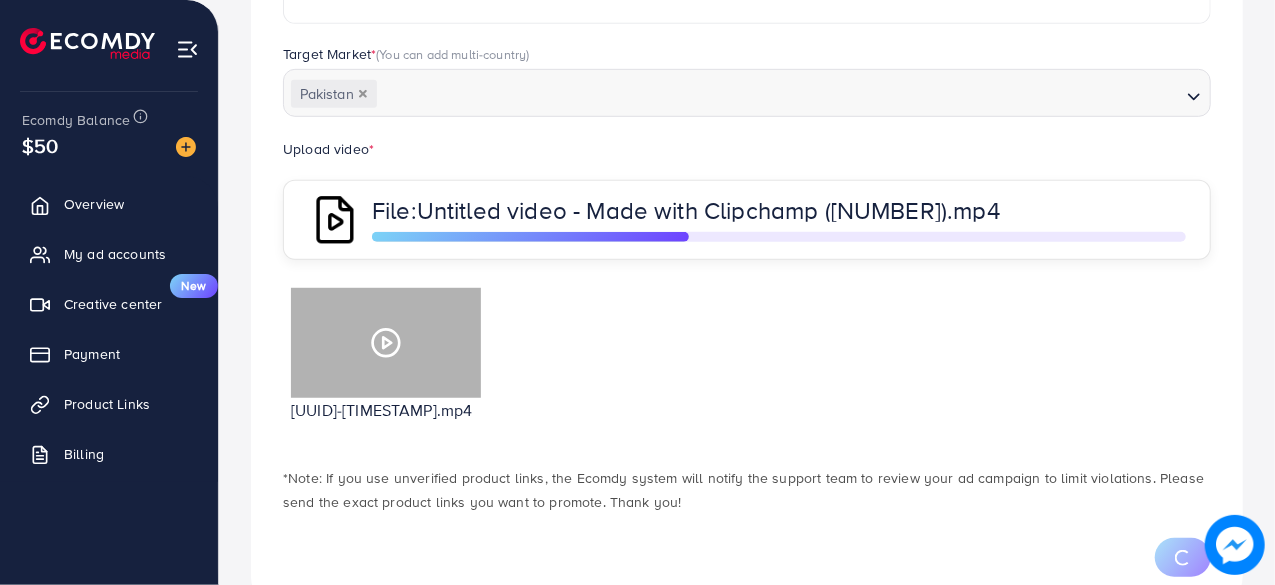 click 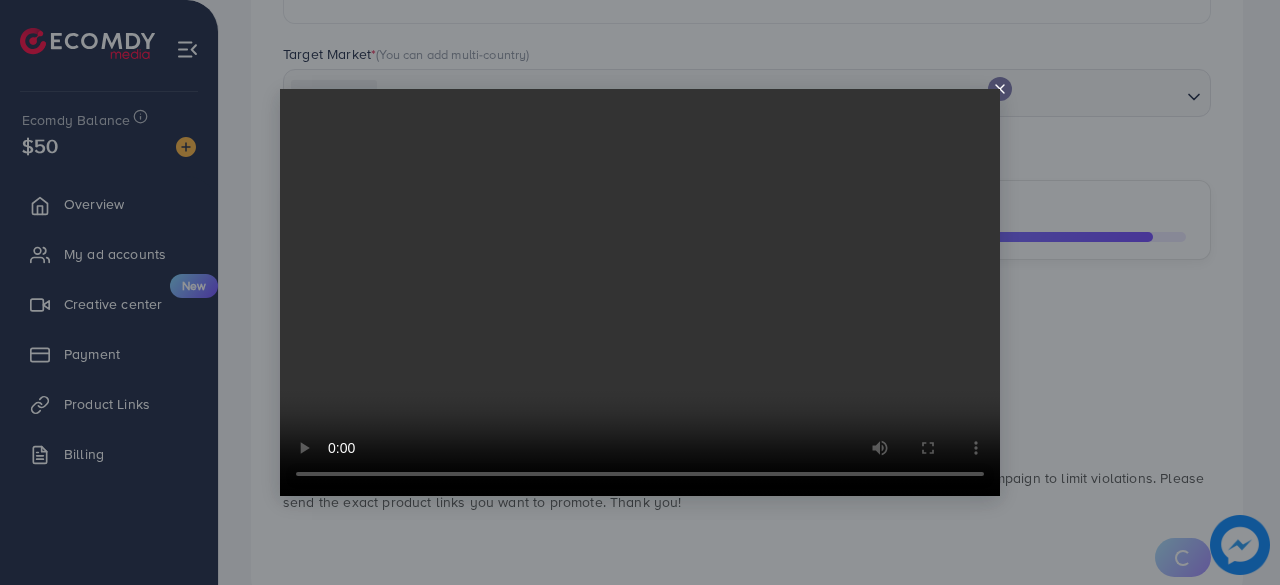 click 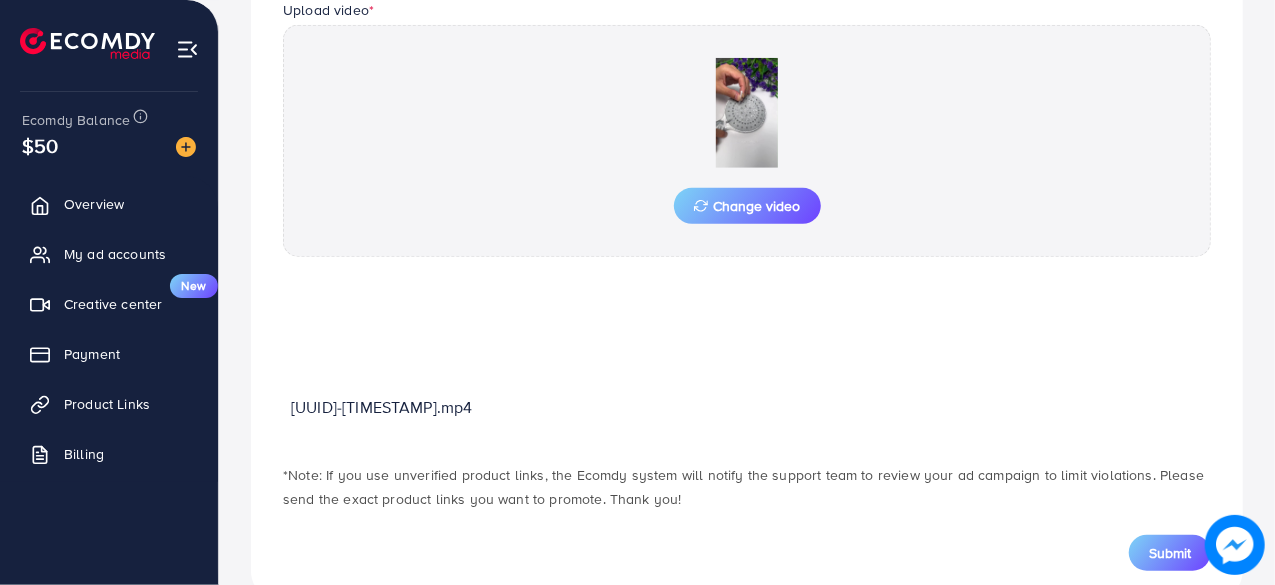 scroll, scrollTop: 788, scrollLeft: 0, axis: vertical 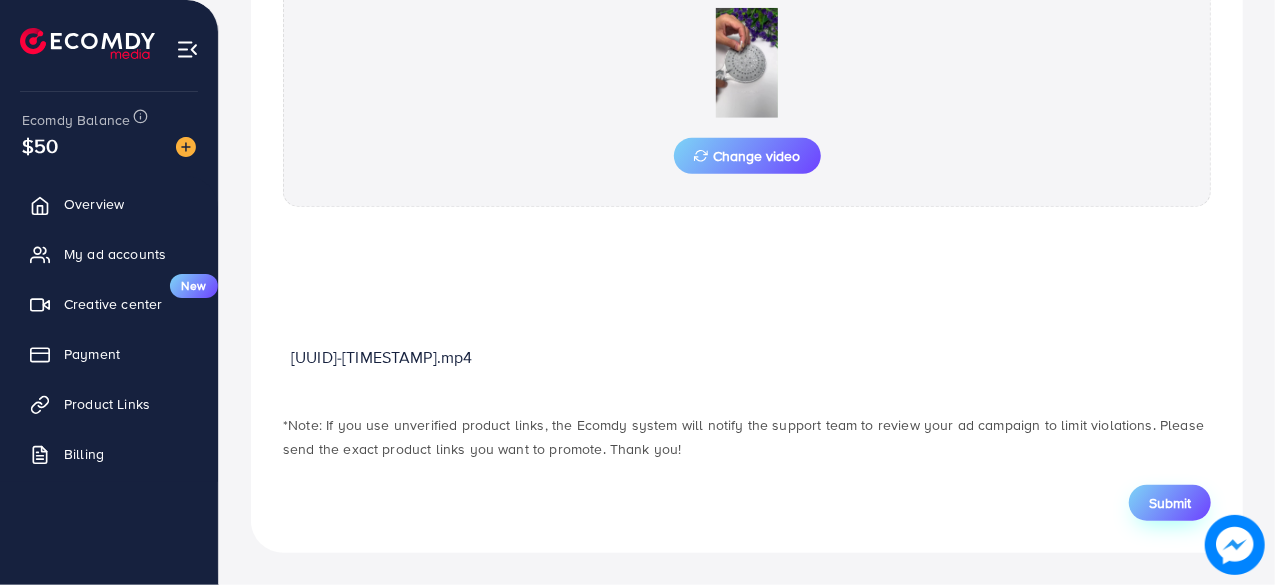 click on "Submit" at bounding box center (1170, 503) 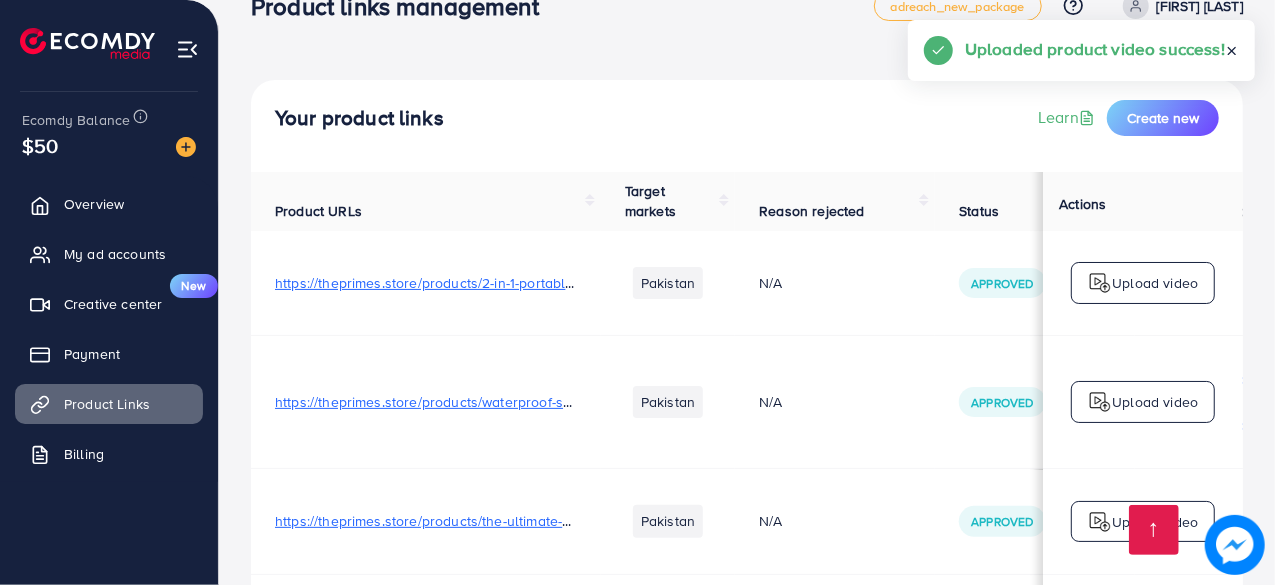 scroll, scrollTop: 800, scrollLeft: 0, axis: vertical 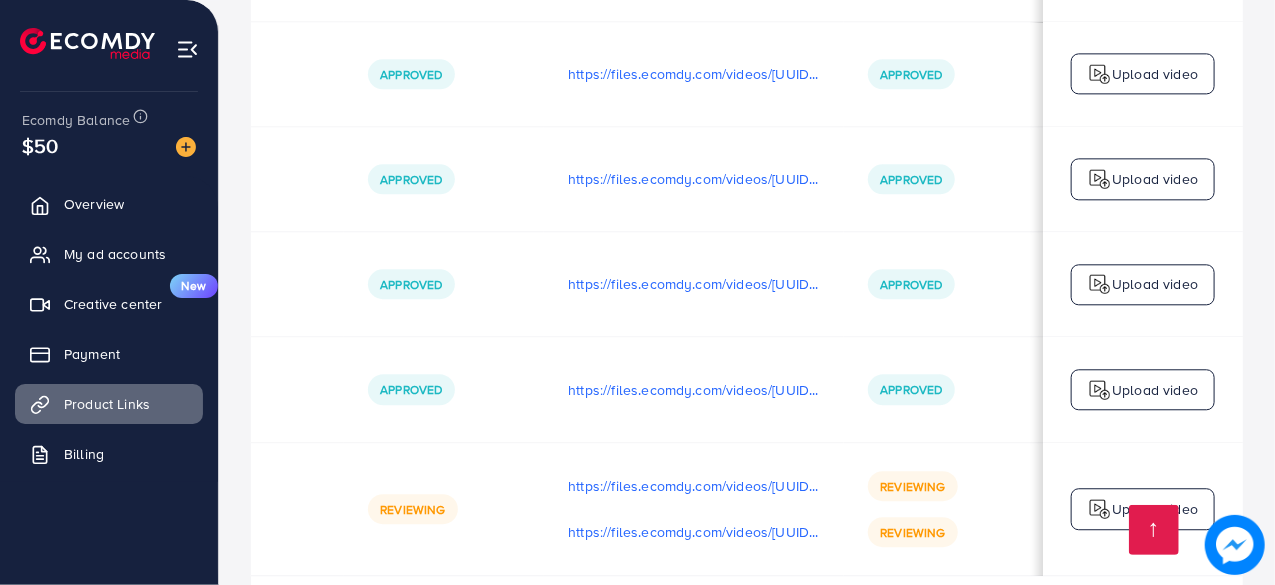 click on "Upload video" at bounding box center (1155, 509) 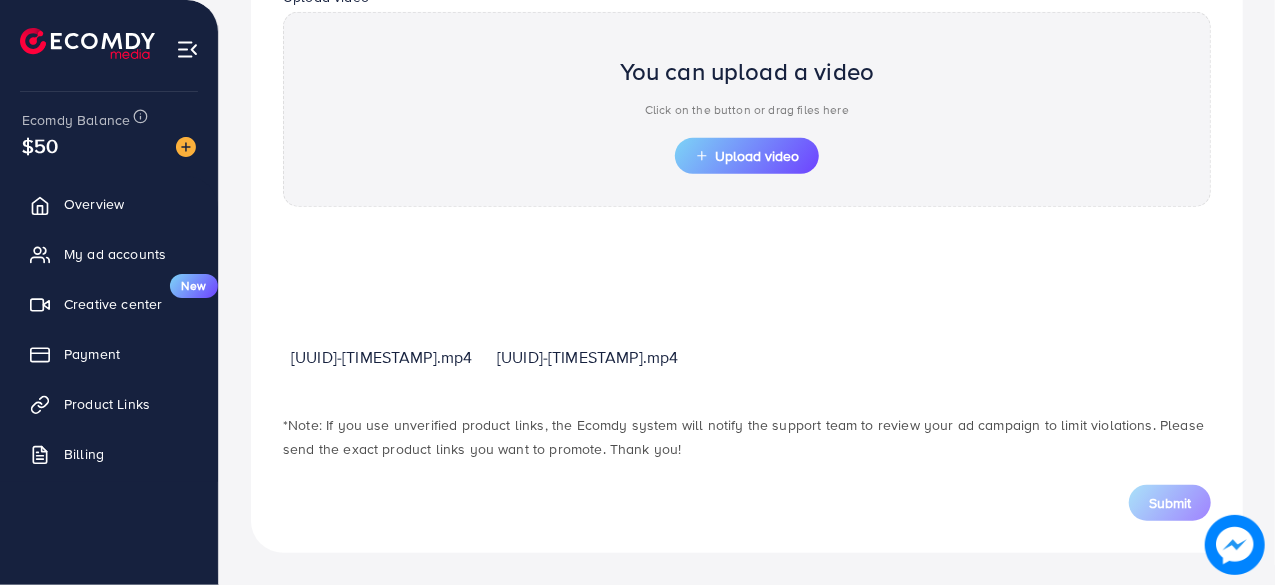 scroll, scrollTop: 716, scrollLeft: 0, axis: vertical 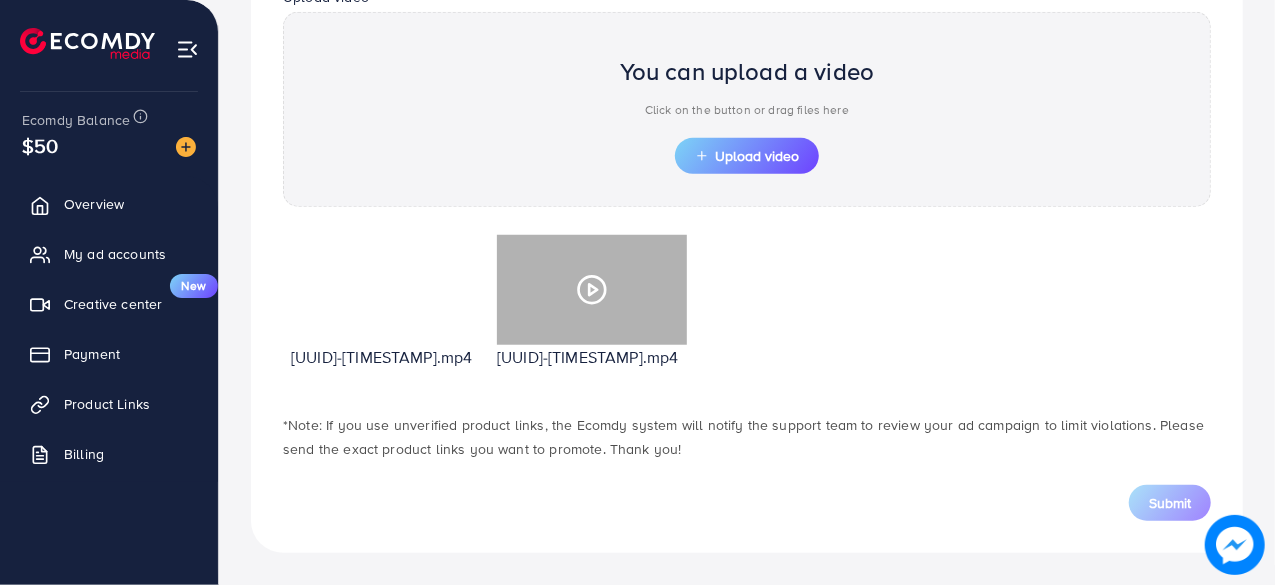 drag, startPoint x: 628, startPoint y: 293, endPoint x: 562, endPoint y: 462, distance: 181.43042 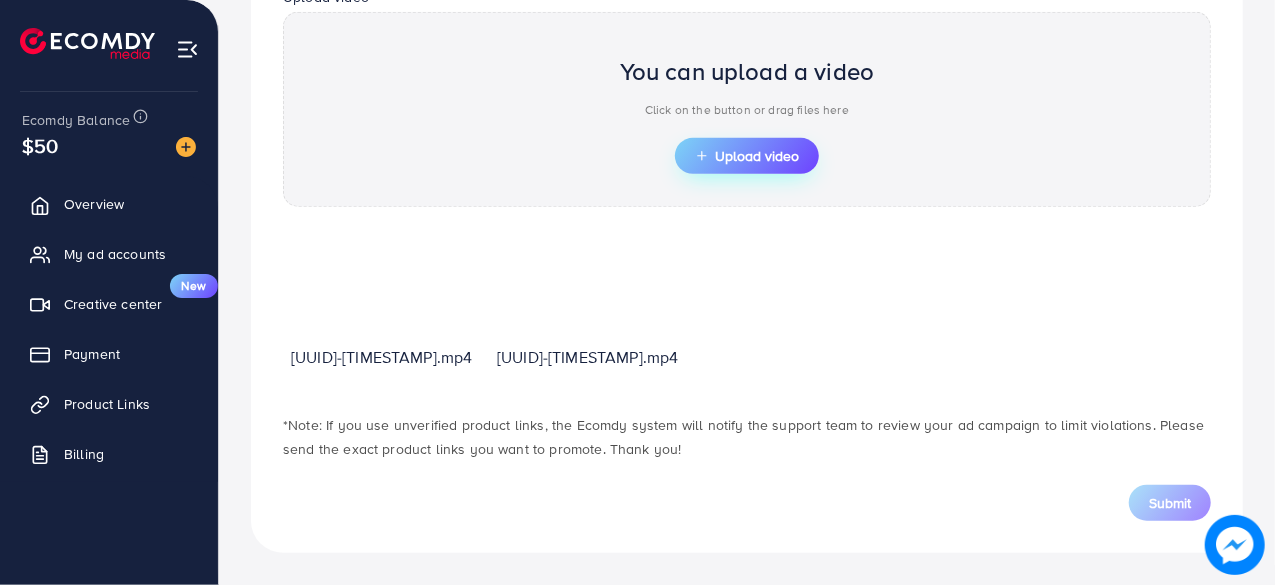 click on "Upload video" at bounding box center (747, 156) 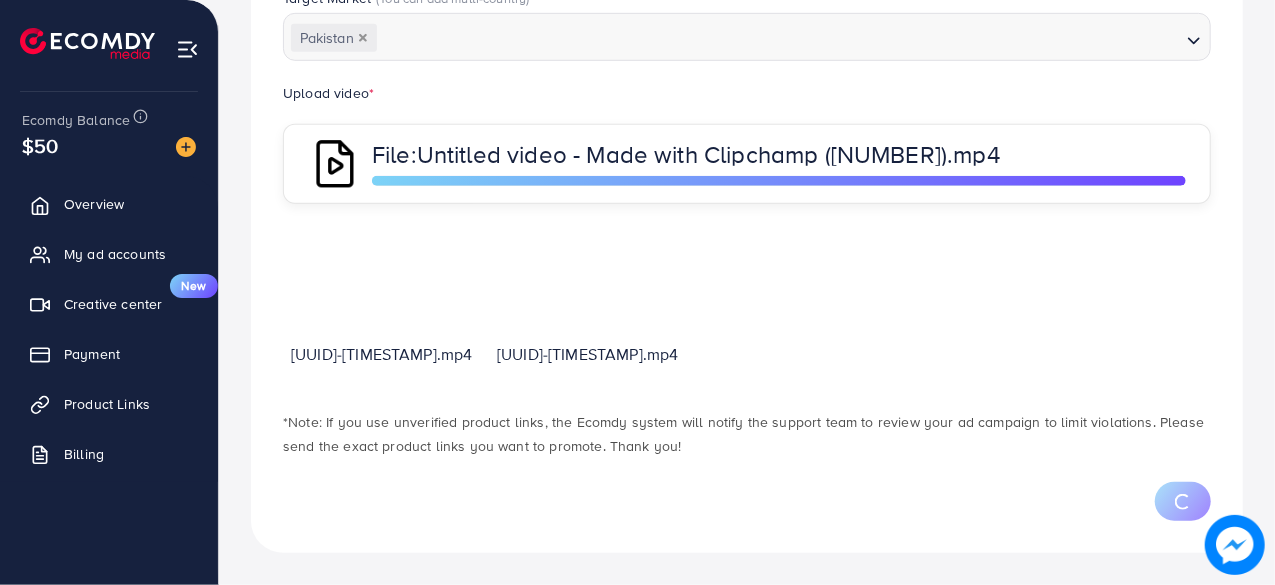 scroll, scrollTop: 716, scrollLeft: 0, axis: vertical 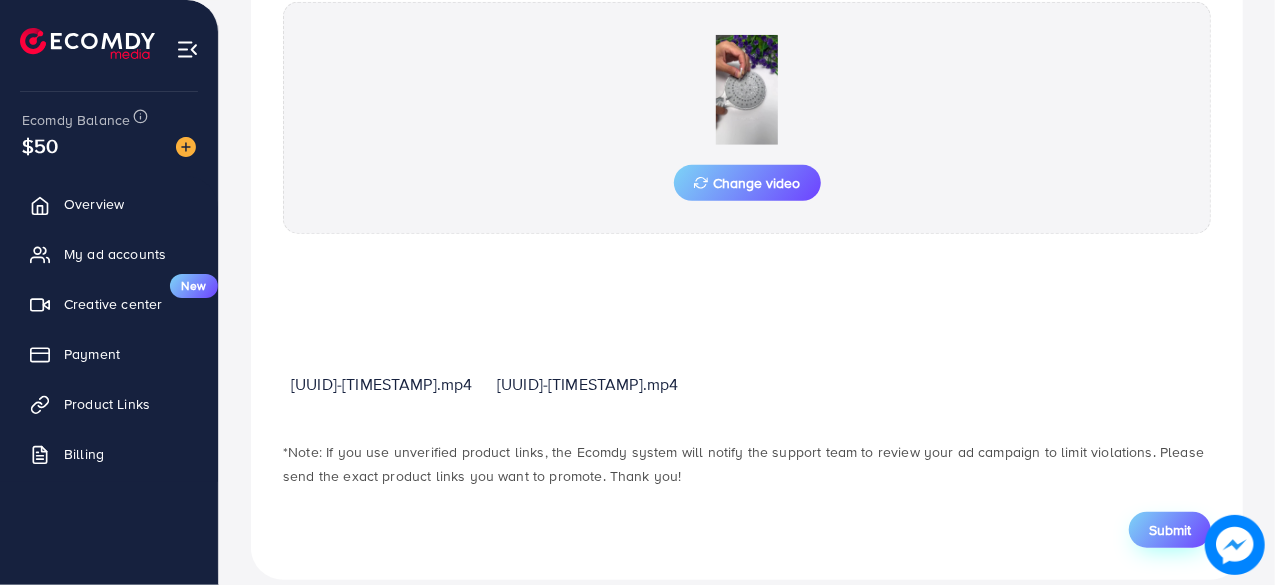 click on "Submit" at bounding box center (1170, 530) 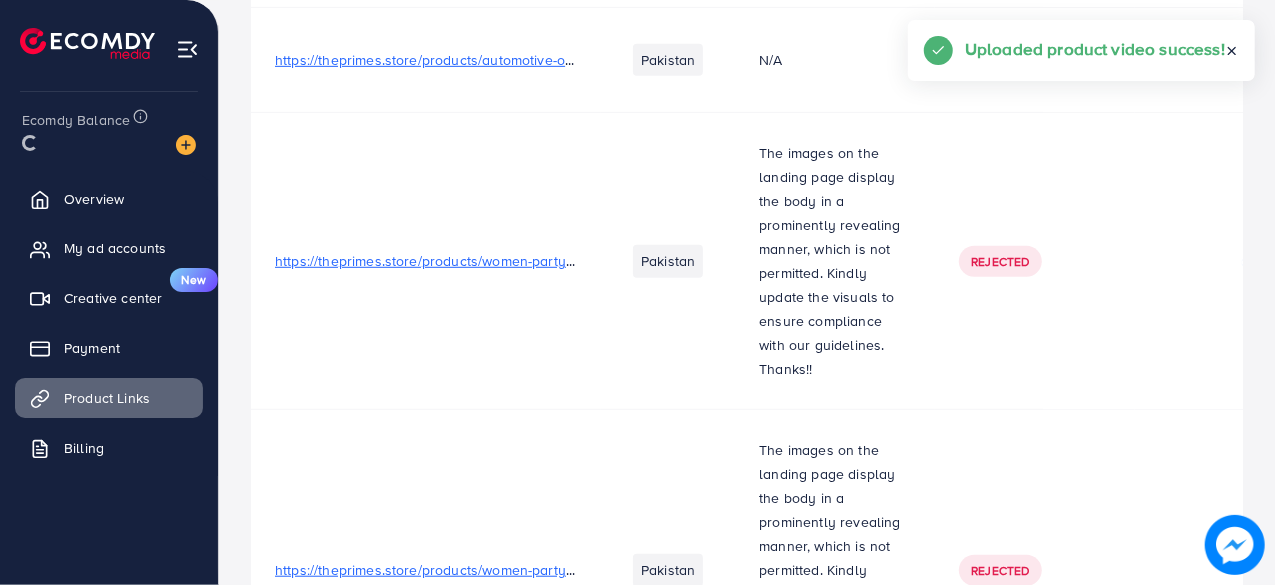 scroll, scrollTop: 0, scrollLeft: 0, axis: both 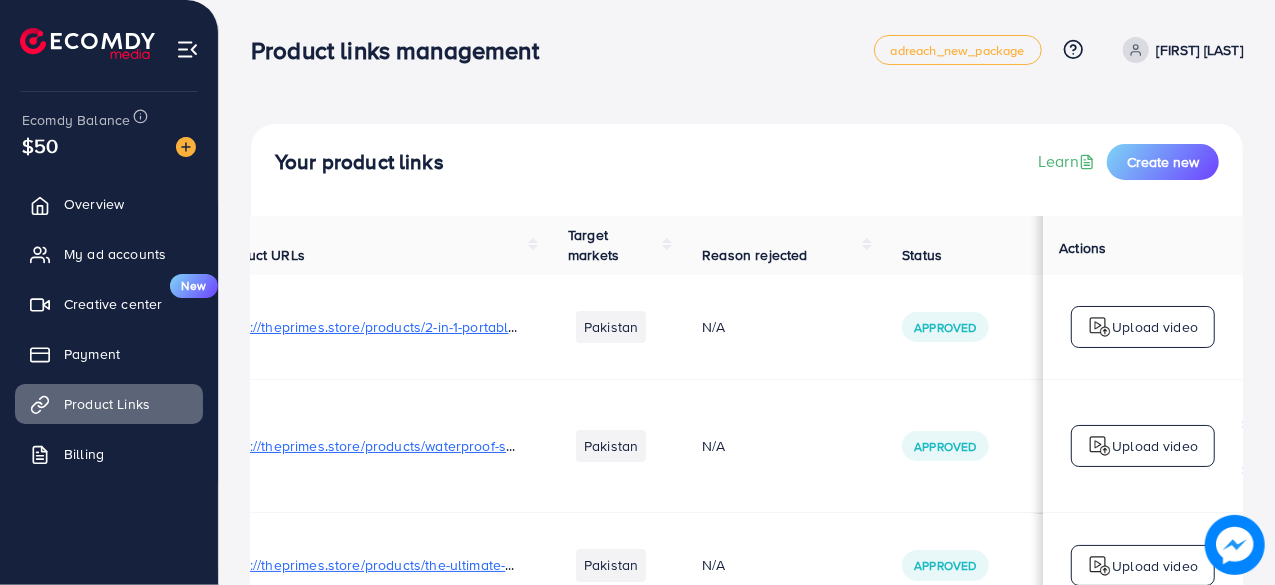 click on "https://theprimes.store/products/waterproof-sunscreen-cover-for-outdoor-ac?" at bounding box center [463, 446] 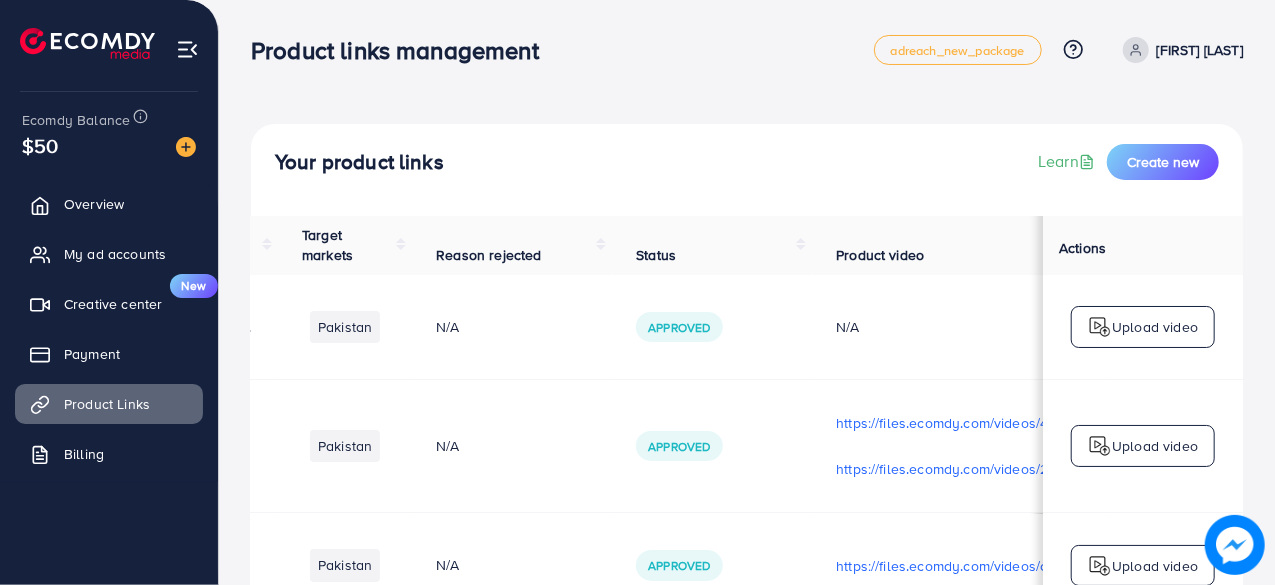 scroll, scrollTop: 0, scrollLeft: 382, axis: horizontal 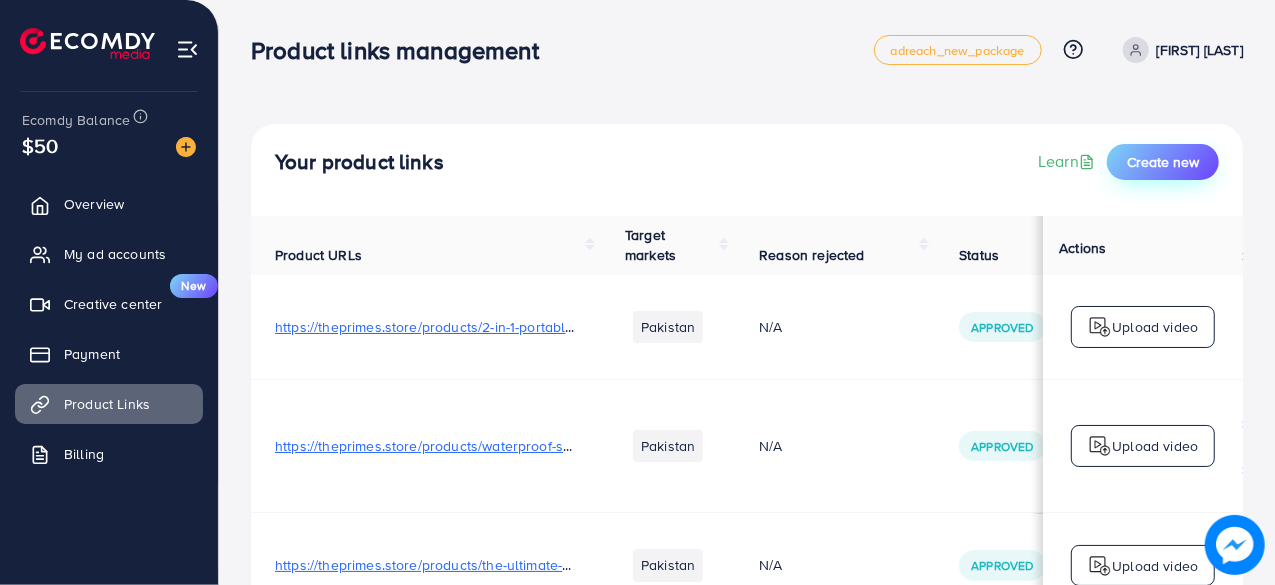 click on "Create new" at bounding box center (1163, 162) 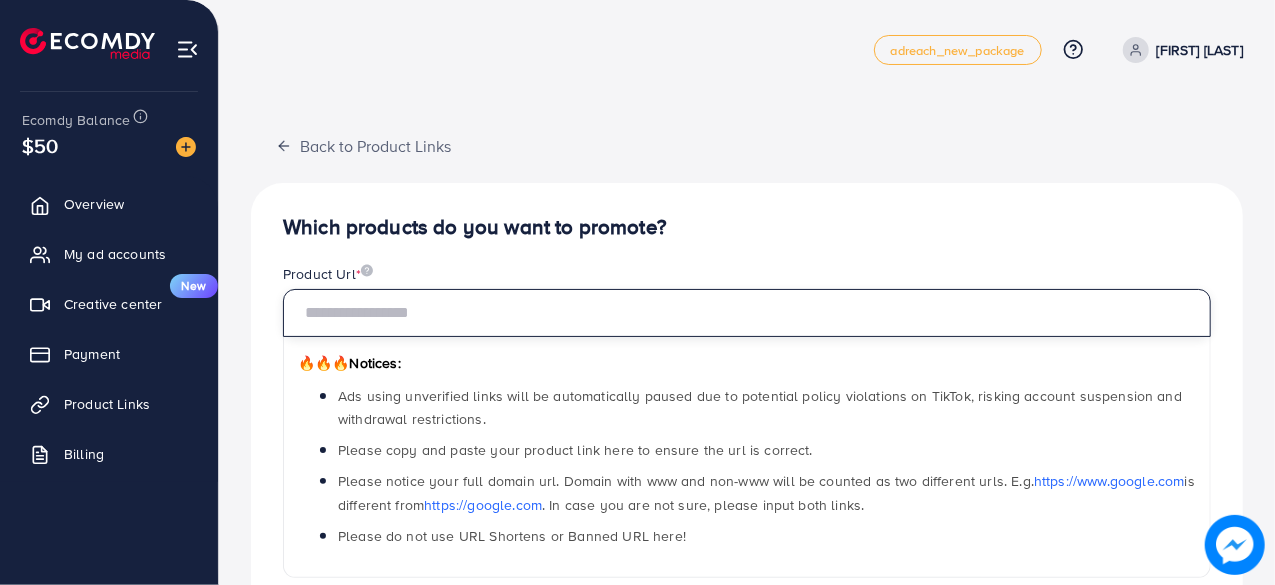 click at bounding box center [747, 313] 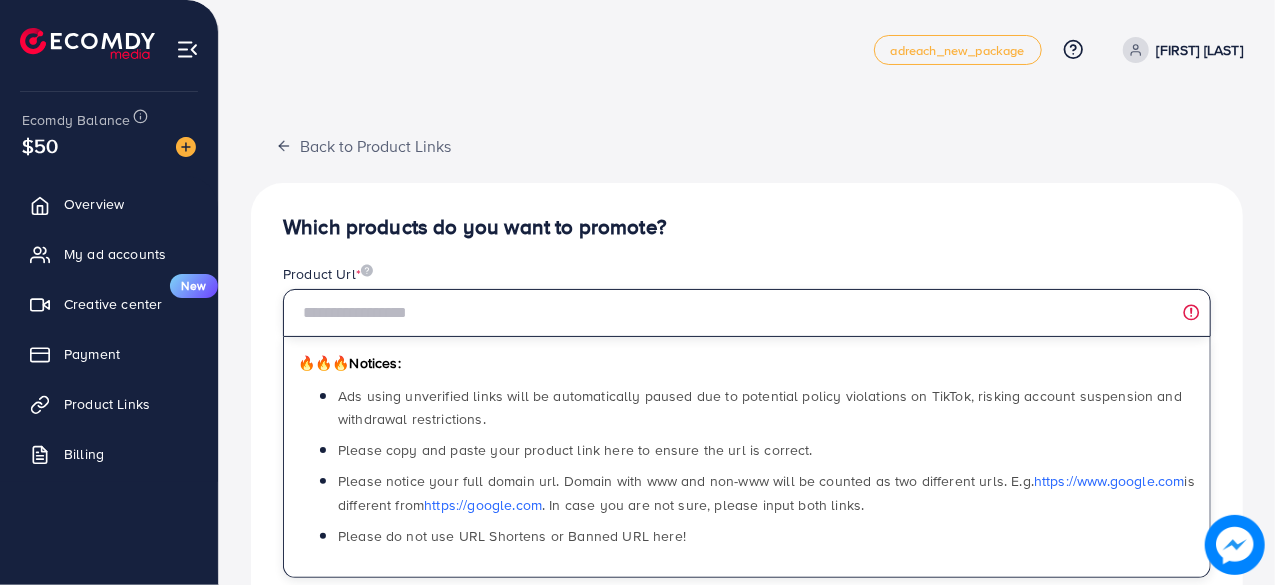 paste on "**********" 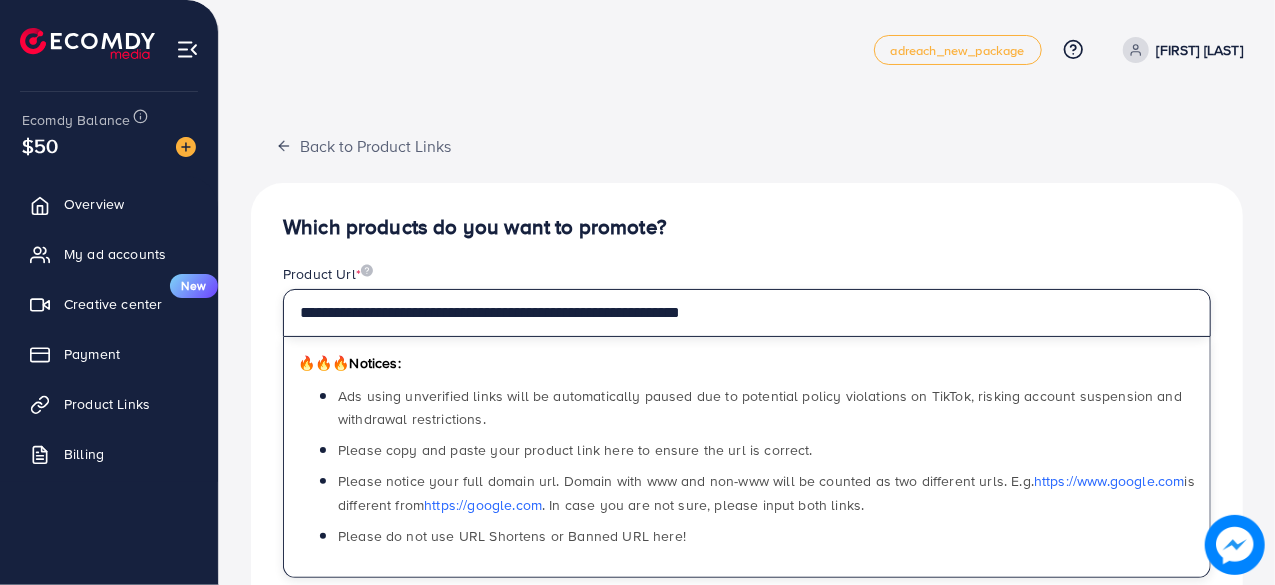 type on "**********" 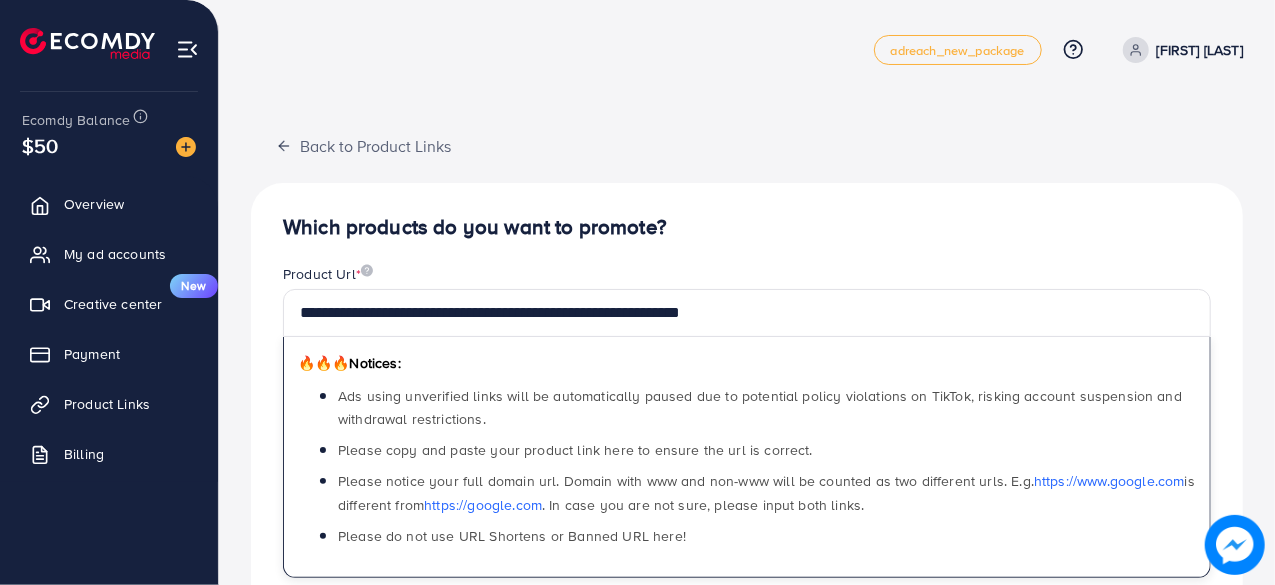 click on "Product Url  *" at bounding box center (747, 276) 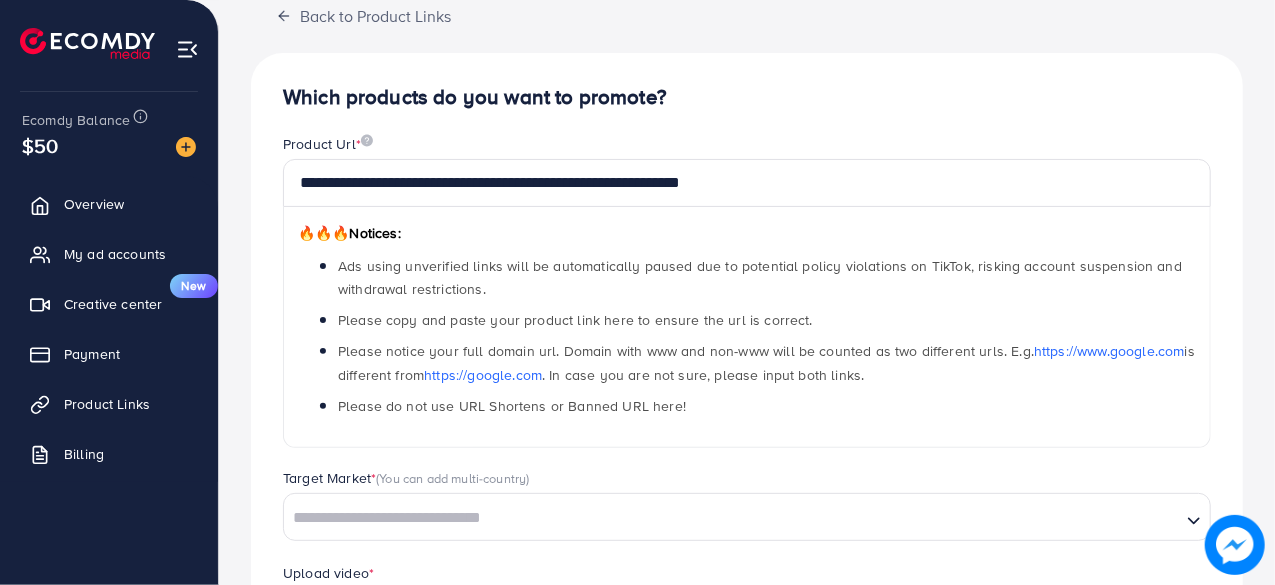 scroll, scrollTop: 400, scrollLeft: 0, axis: vertical 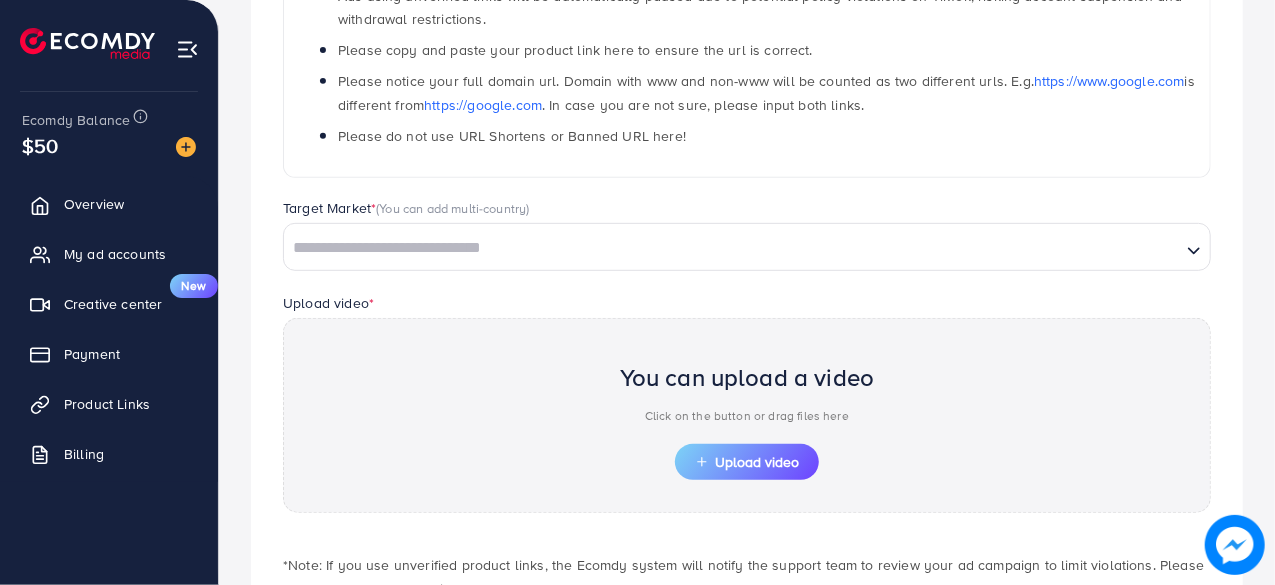 click at bounding box center [732, 248] 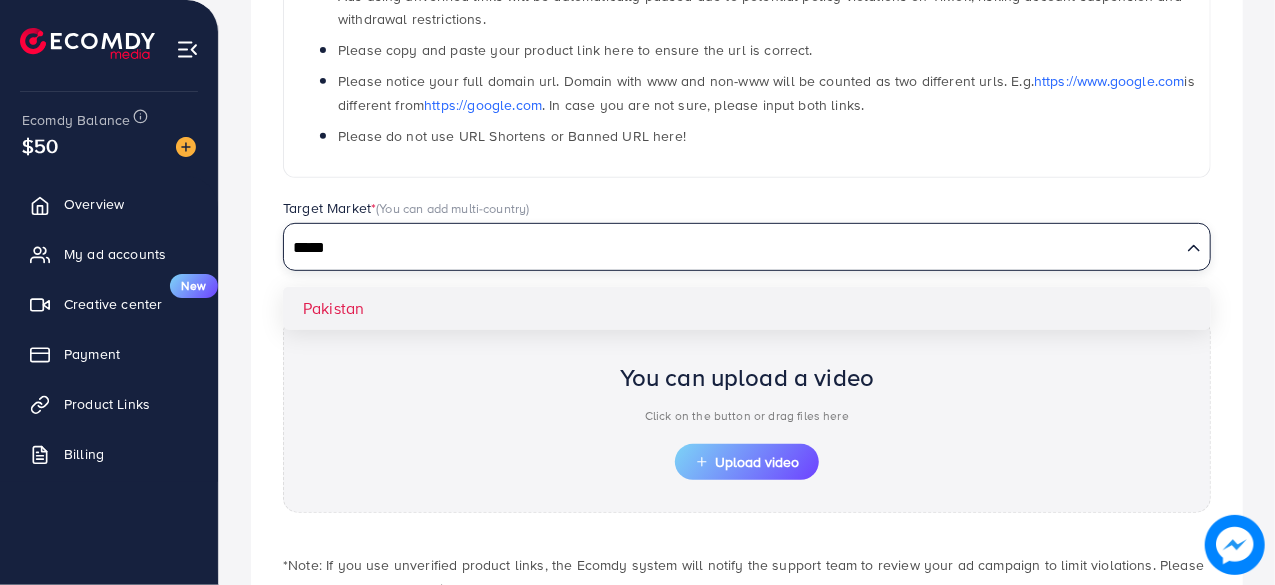 type on "*****" 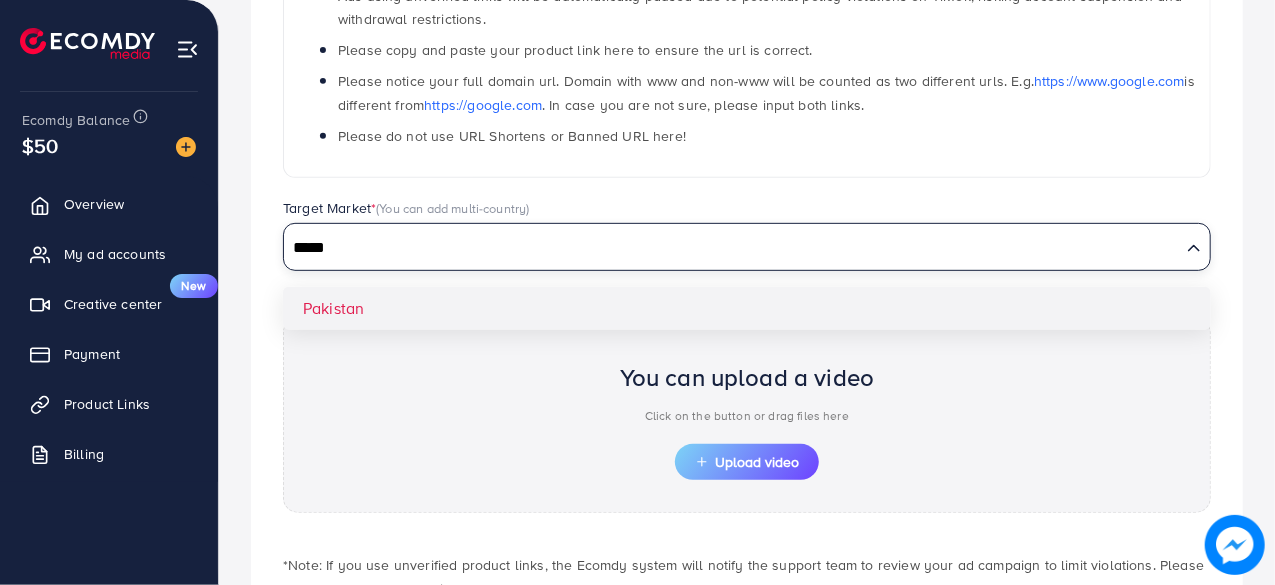 type 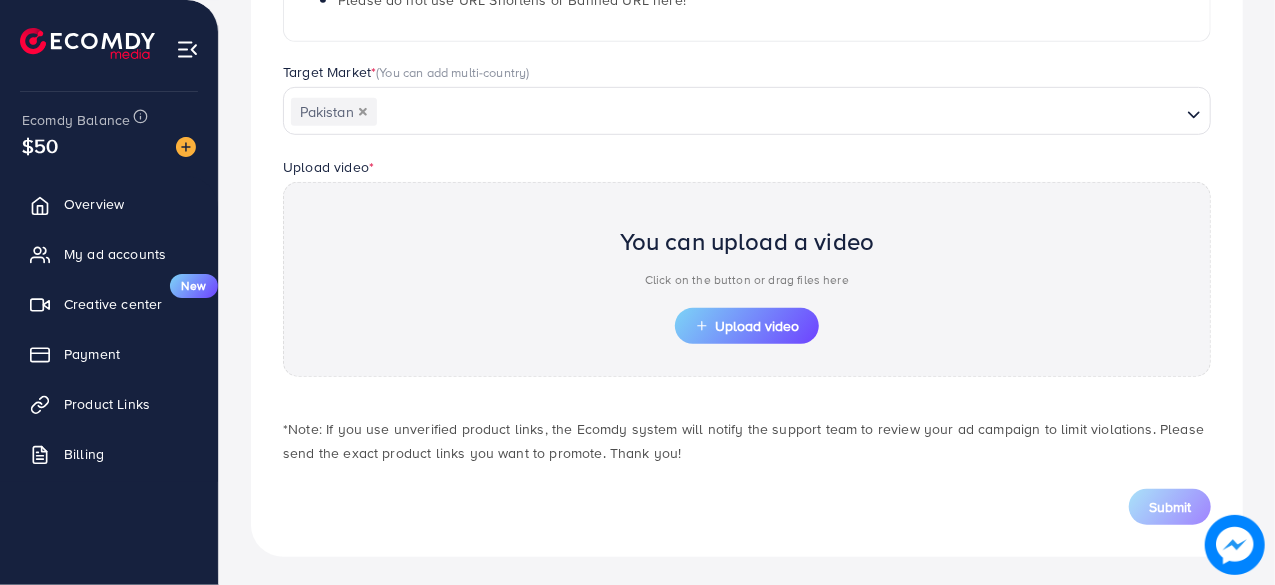 scroll, scrollTop: 536, scrollLeft: 0, axis: vertical 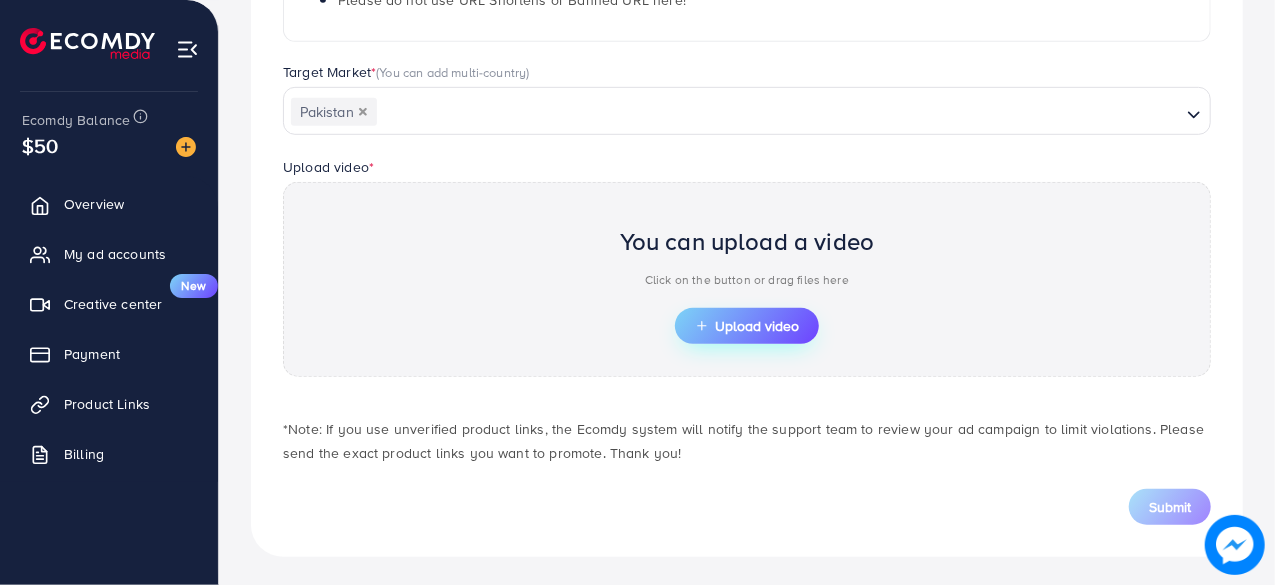 click on "Upload video" at bounding box center [747, 326] 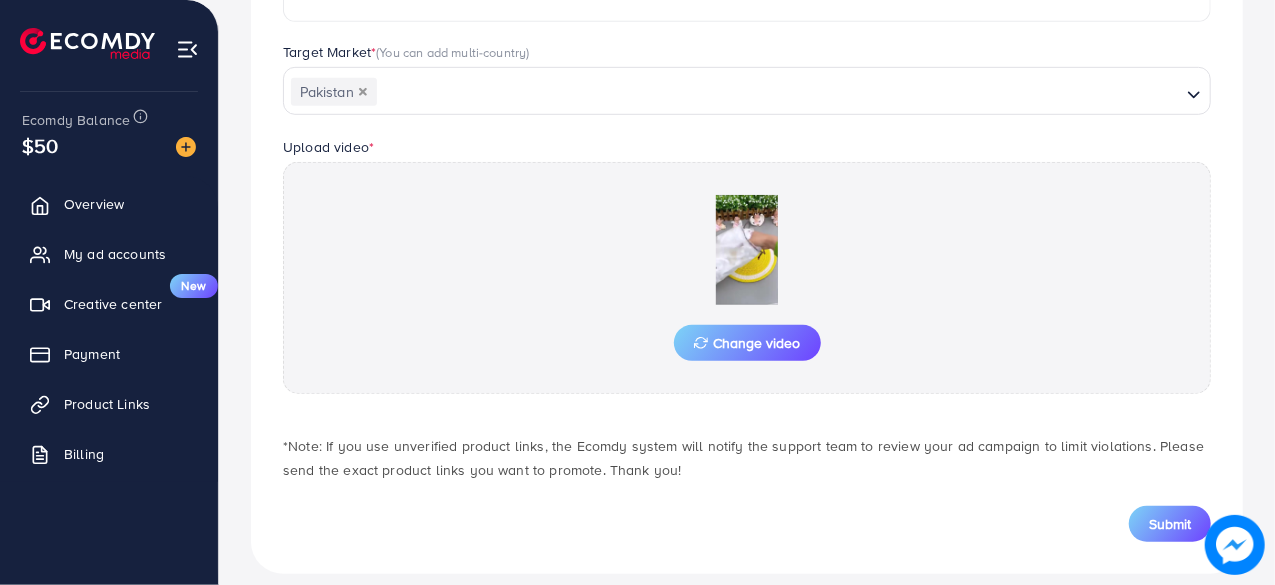 scroll, scrollTop: 574, scrollLeft: 0, axis: vertical 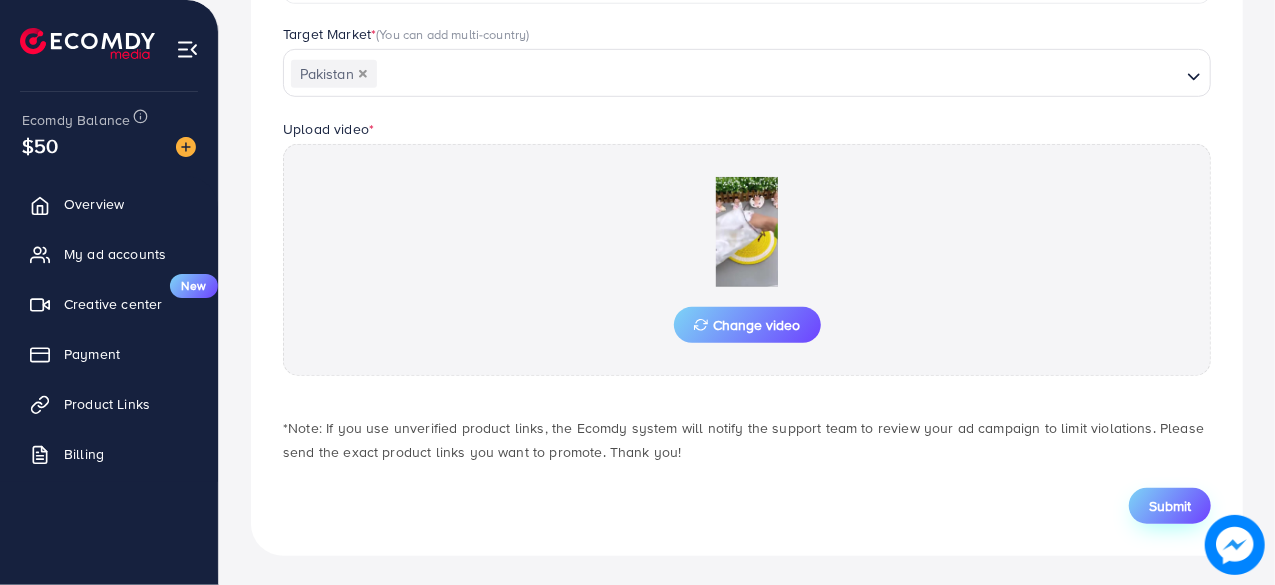 click on "Submit" at bounding box center [1170, 506] 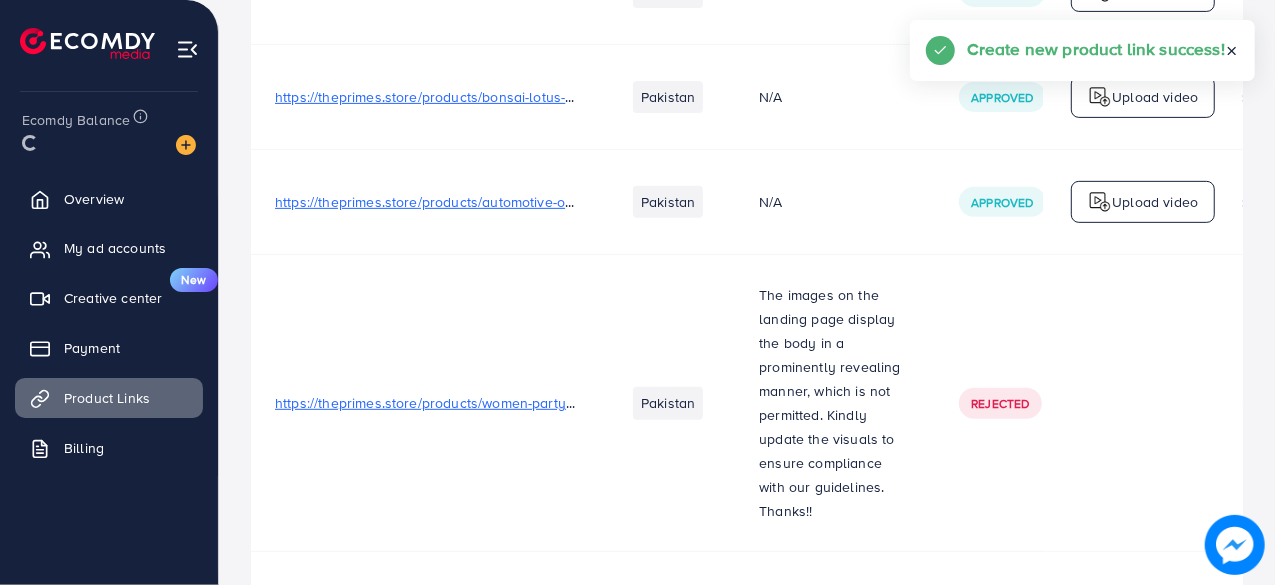 scroll, scrollTop: 0, scrollLeft: 0, axis: both 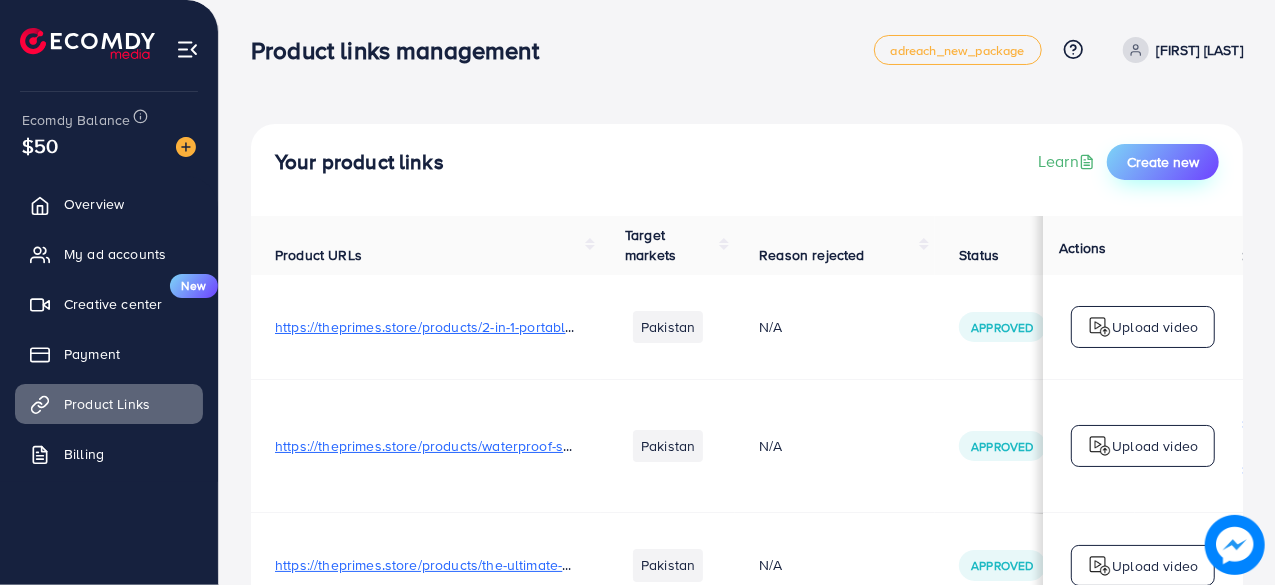 click on "Create new" at bounding box center (1163, 162) 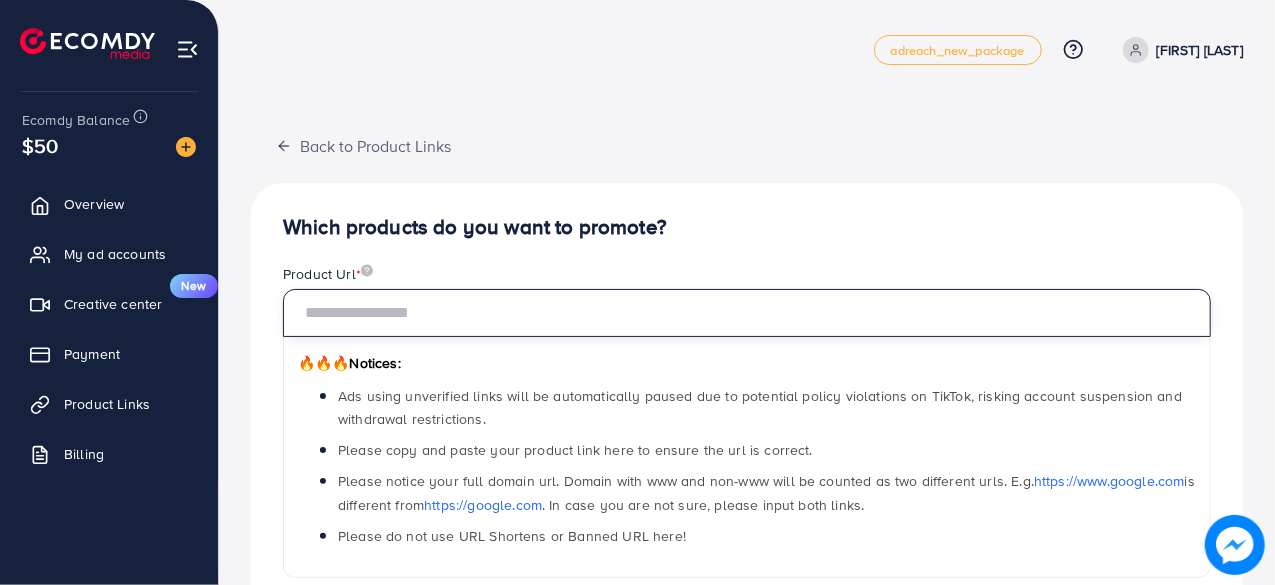 click at bounding box center [747, 313] 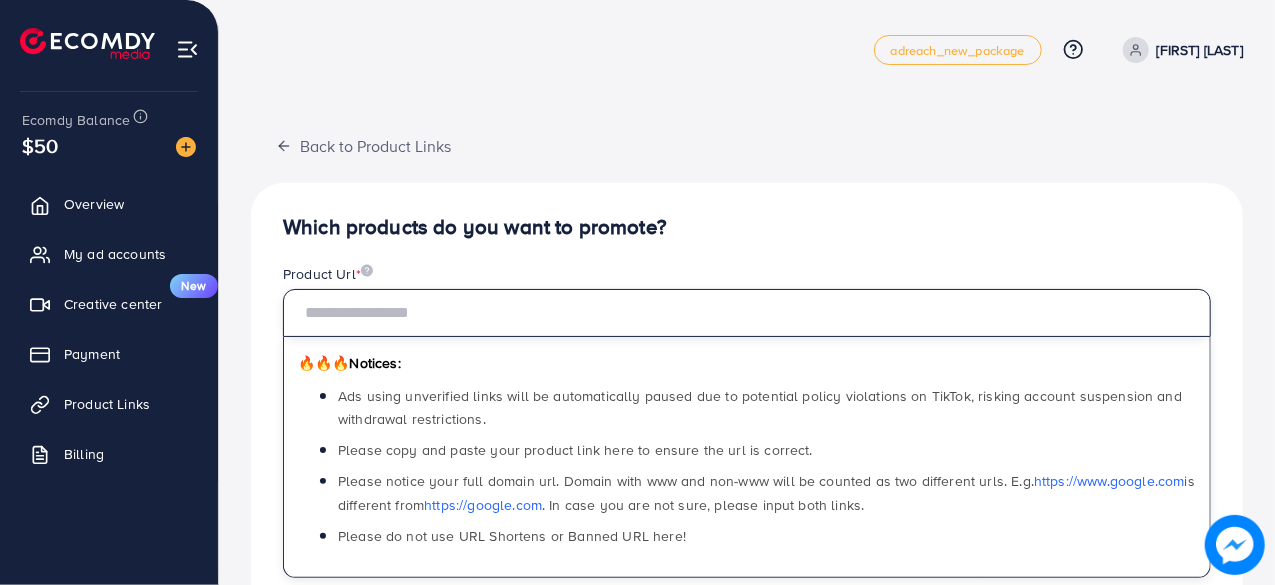 paste on "**********" 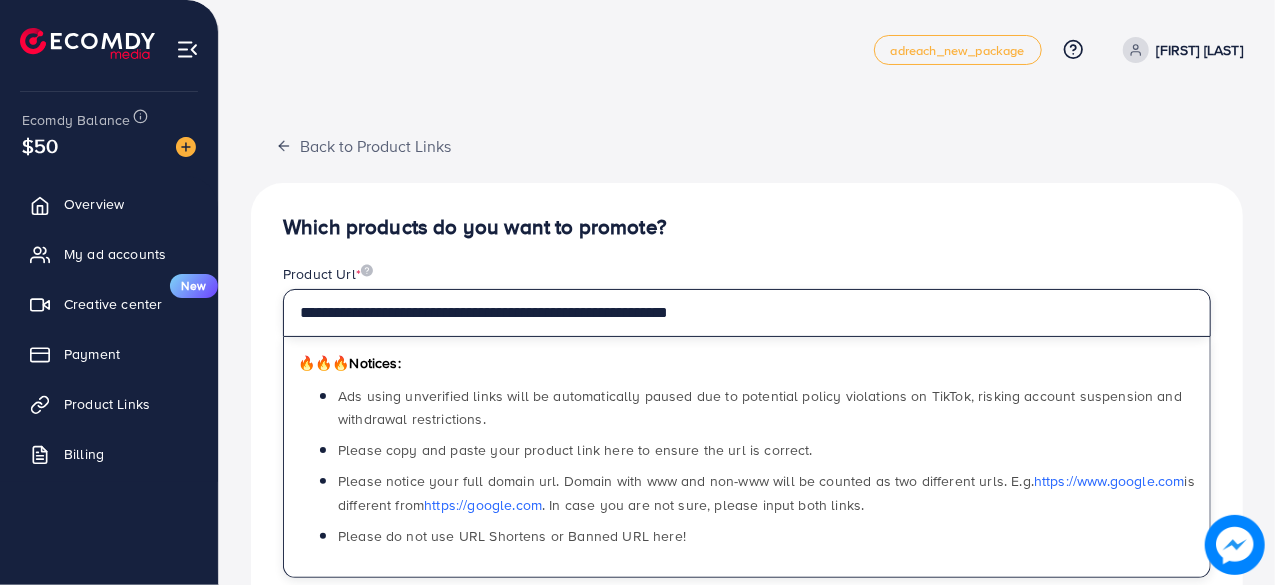 type on "**********" 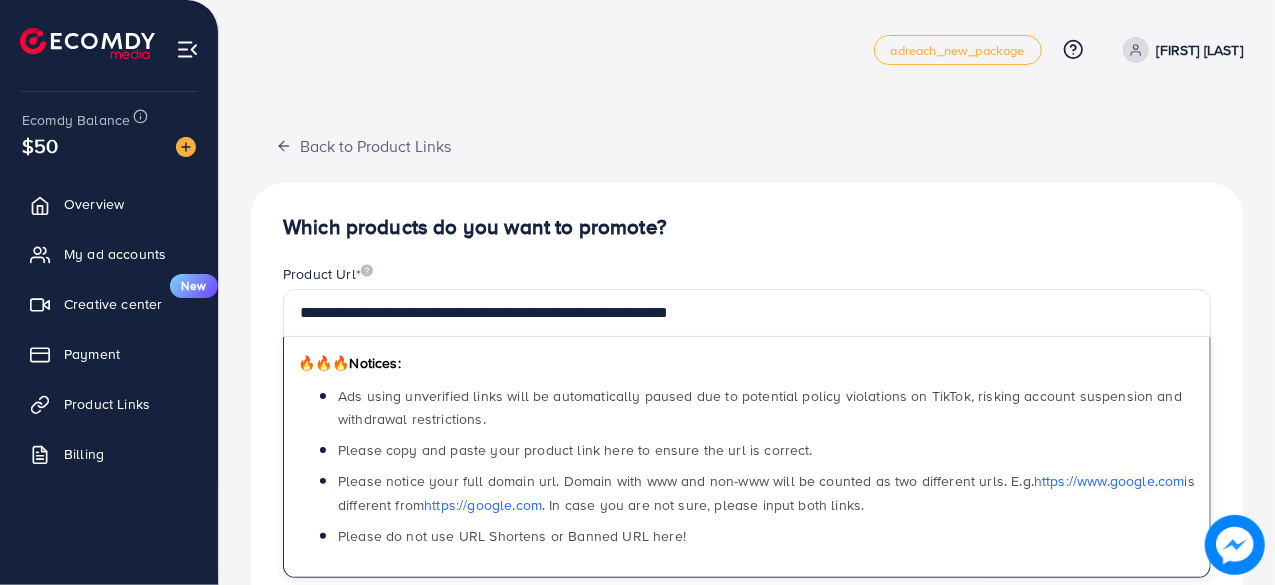 click on "**********" at bounding box center [747, 638] 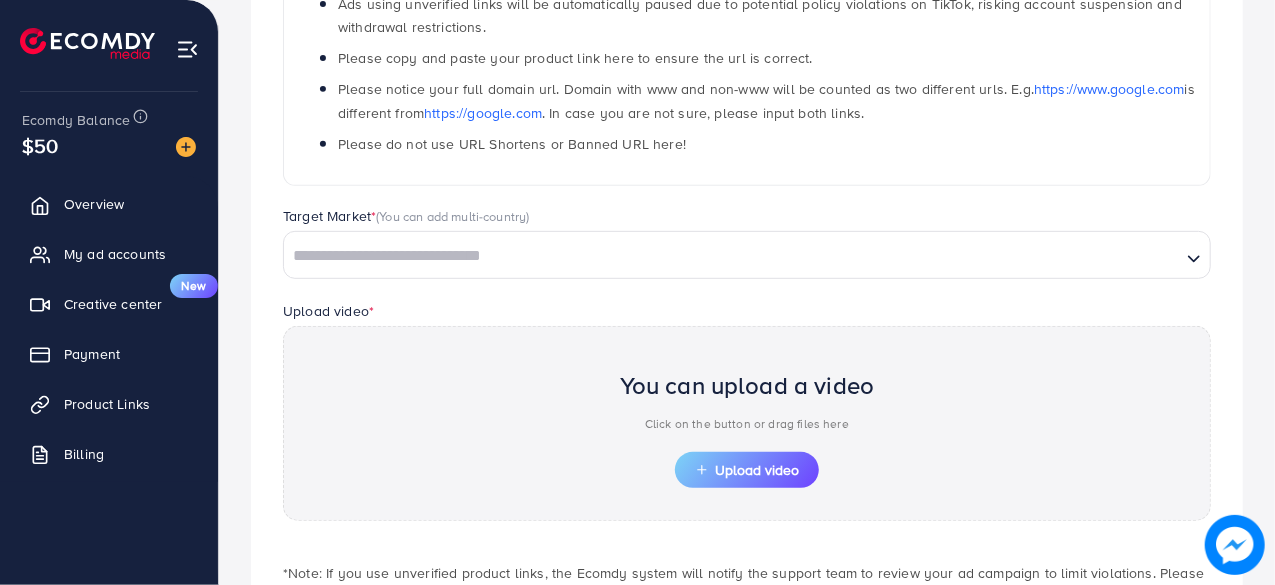 scroll, scrollTop: 400, scrollLeft: 0, axis: vertical 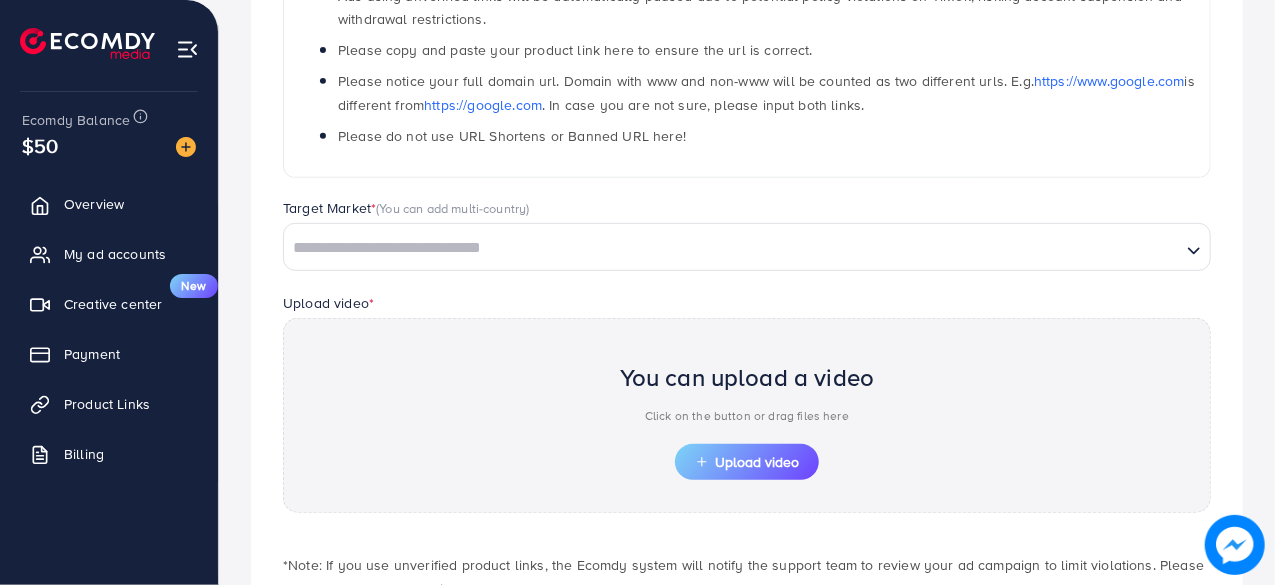 click on "Loading..." at bounding box center (747, 247) 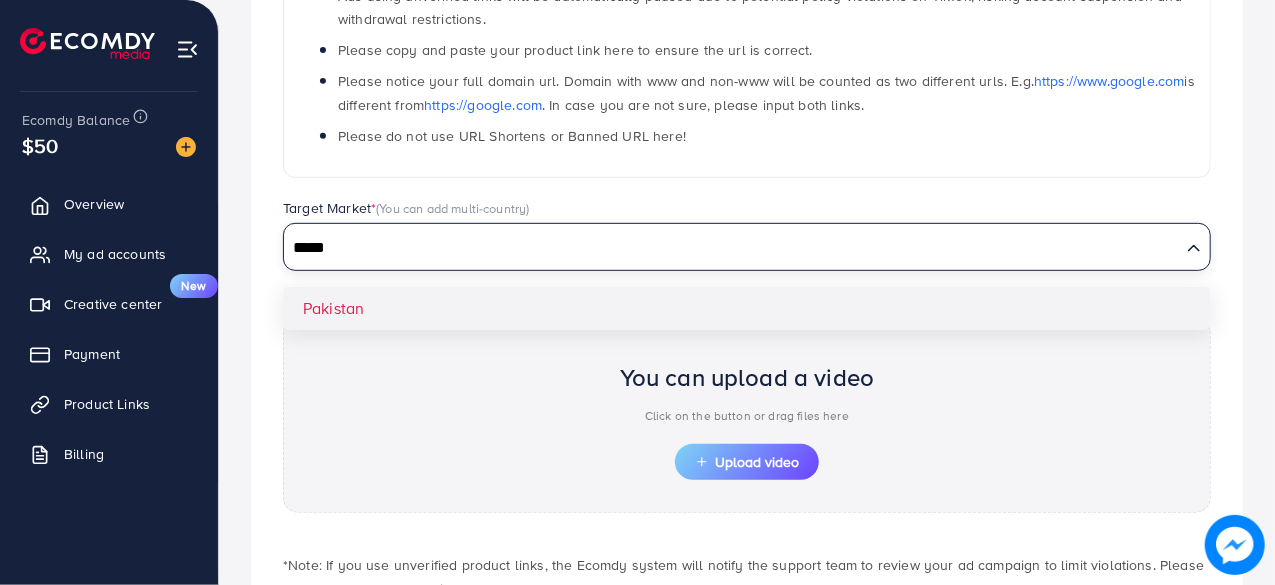 type on "*****" 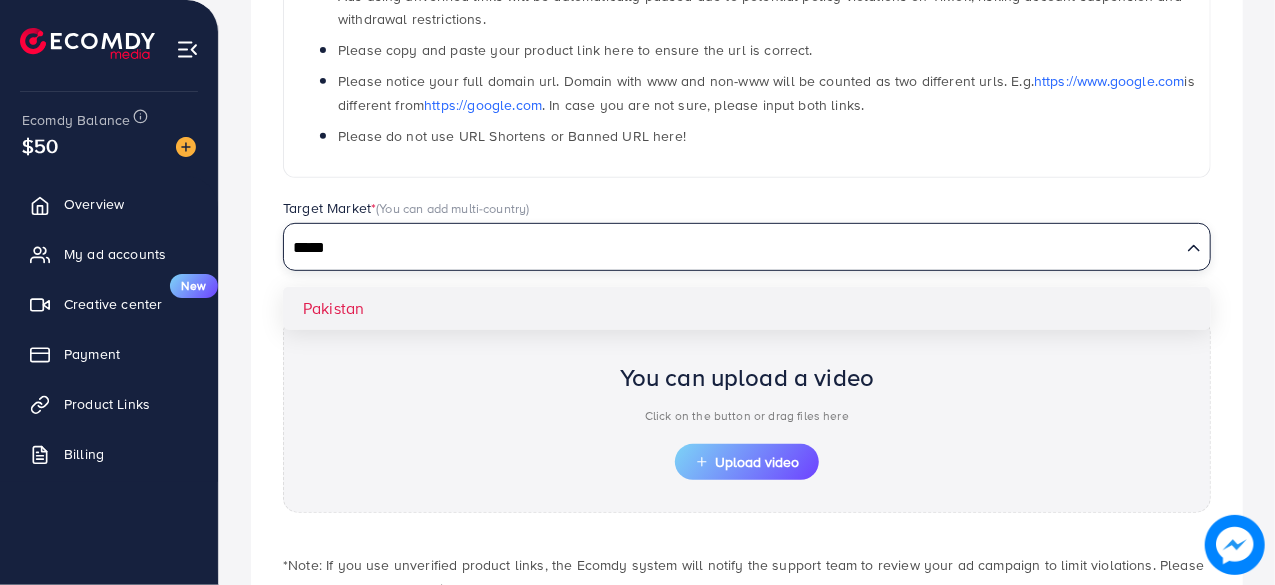 type 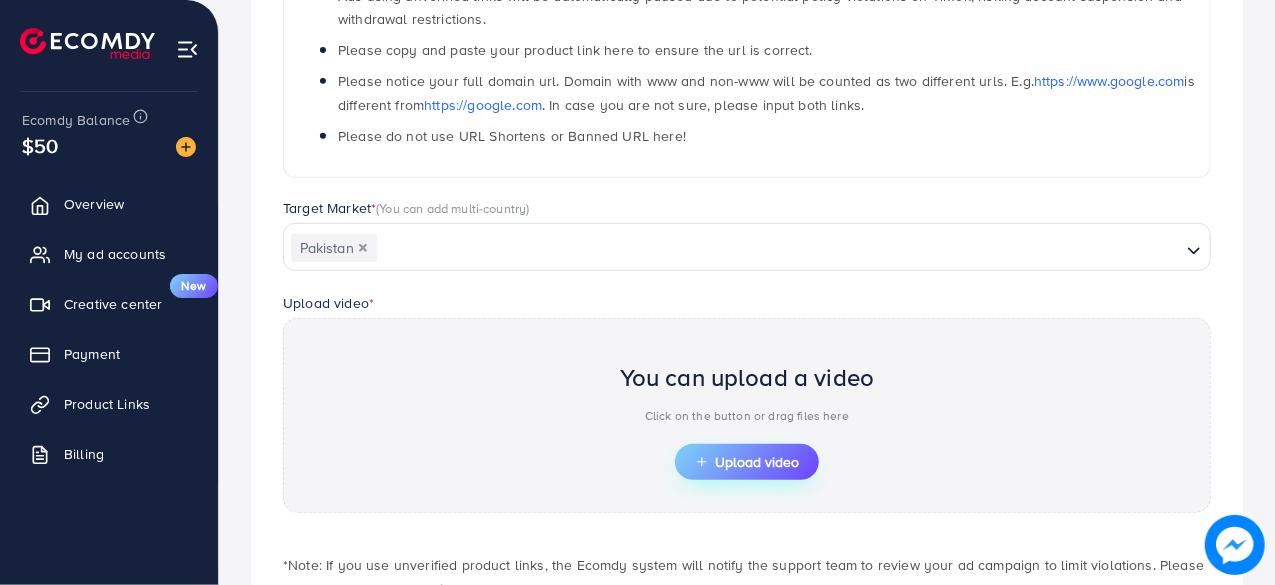 click on "Upload video" at bounding box center (747, 462) 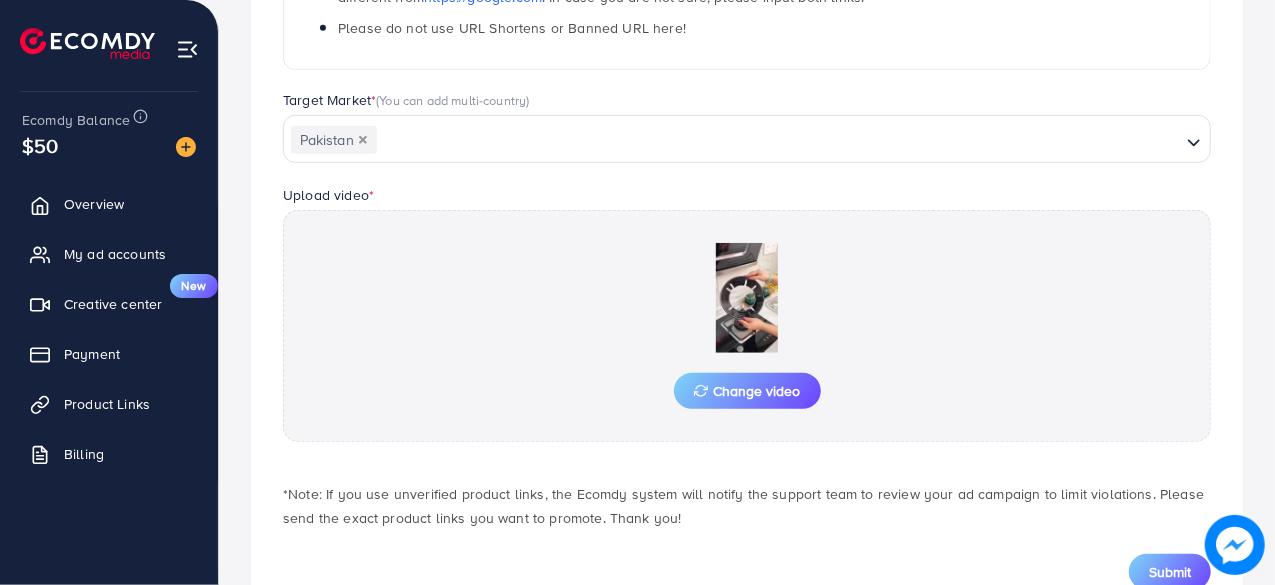 scroll, scrollTop: 574, scrollLeft: 0, axis: vertical 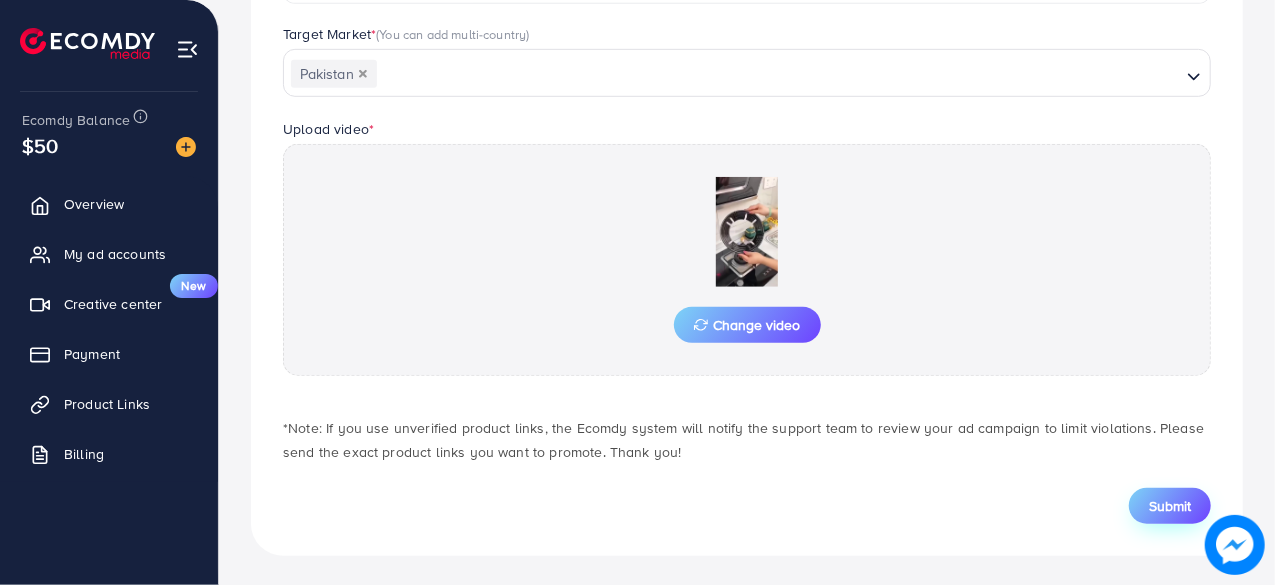 click on "Submit" at bounding box center (1170, 506) 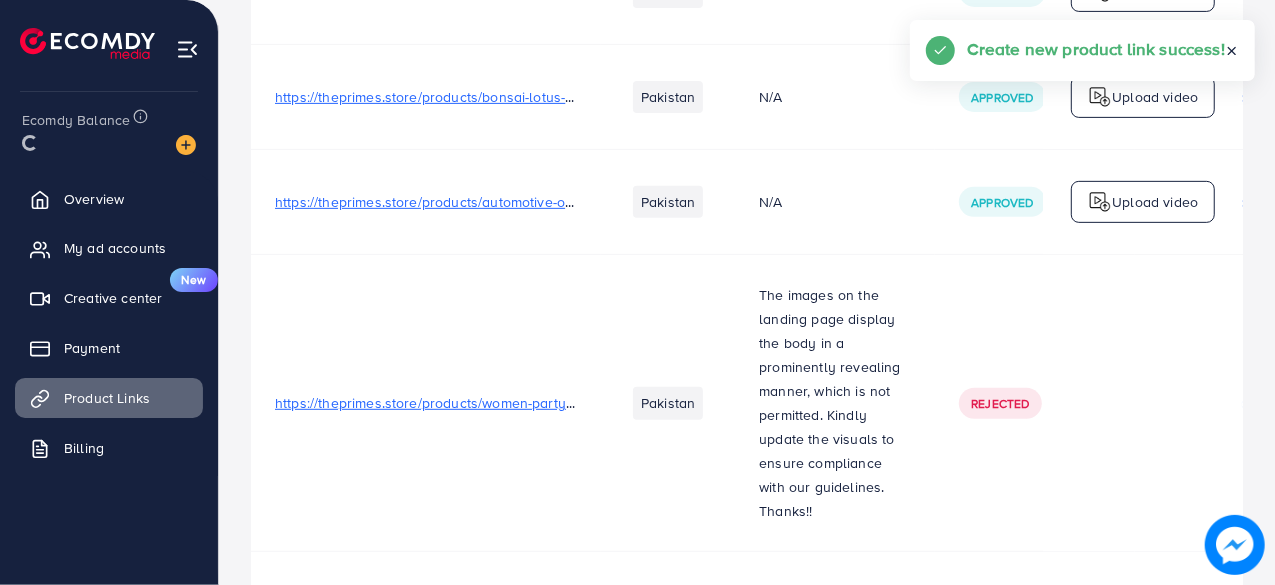 scroll, scrollTop: 0, scrollLeft: 0, axis: both 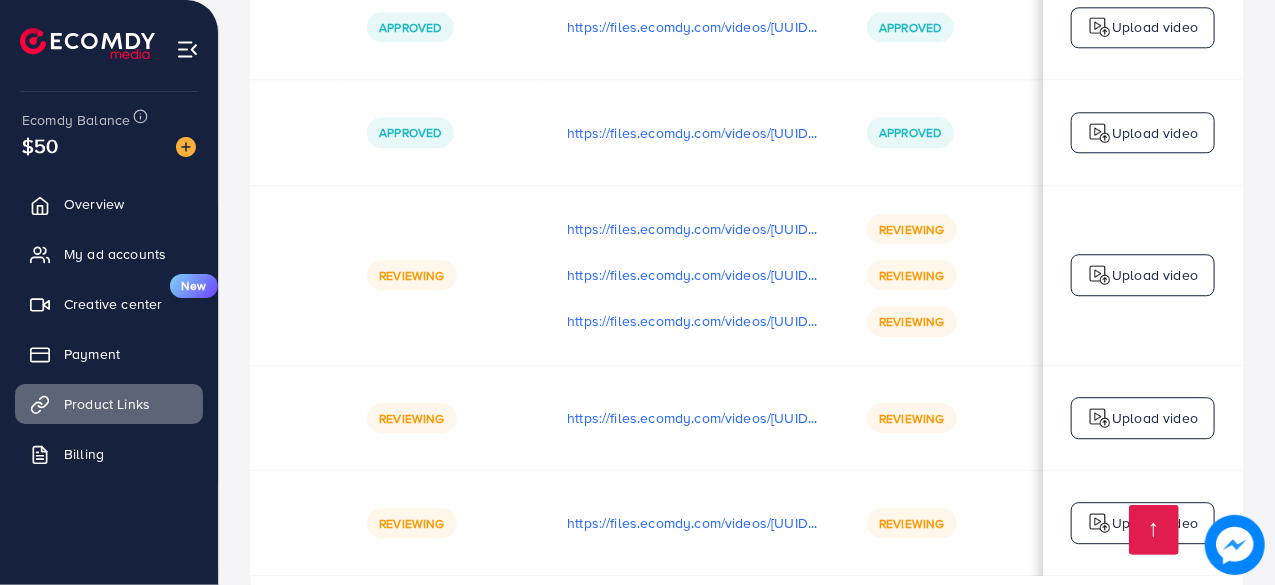click on "https://files.ecomdy.com/videos/[UUID]-[TIMESTAMP].mp4" at bounding box center [693, 417] 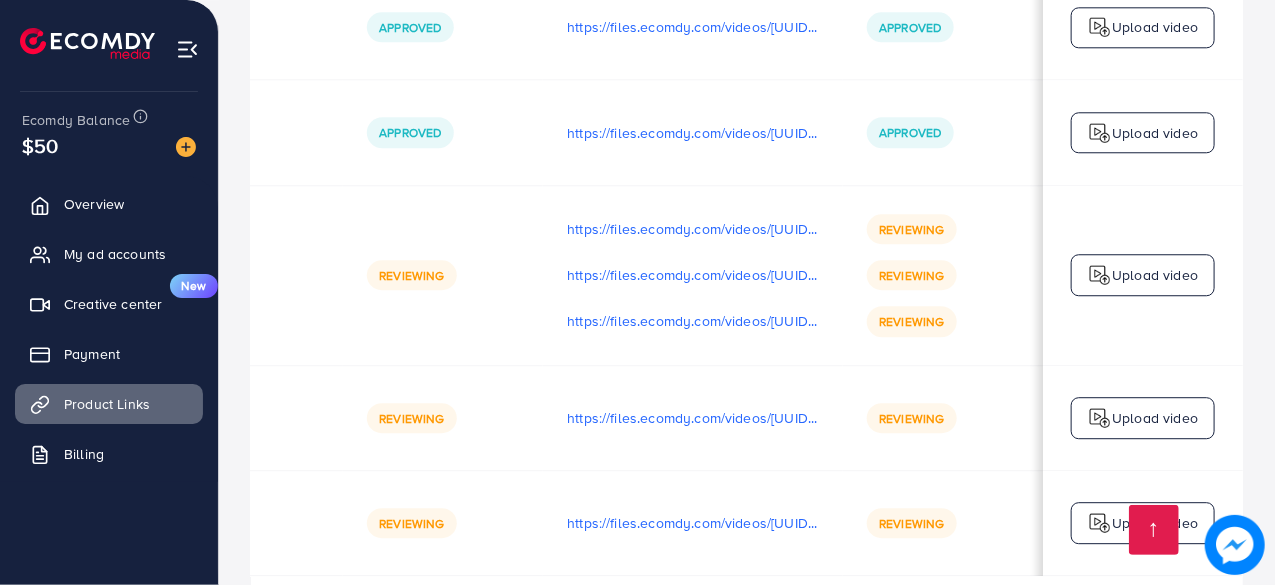 scroll, scrollTop: 0, scrollLeft: 592, axis: horizontal 